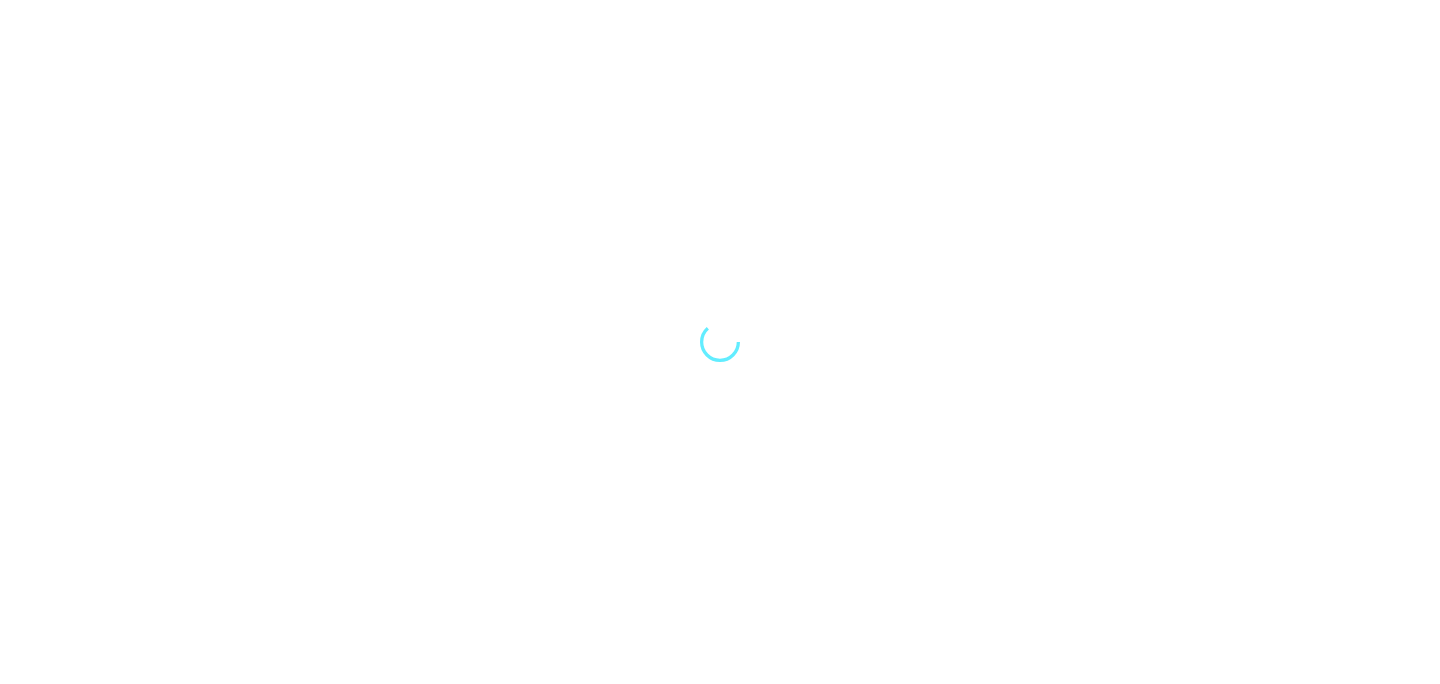 scroll, scrollTop: 0, scrollLeft: 0, axis: both 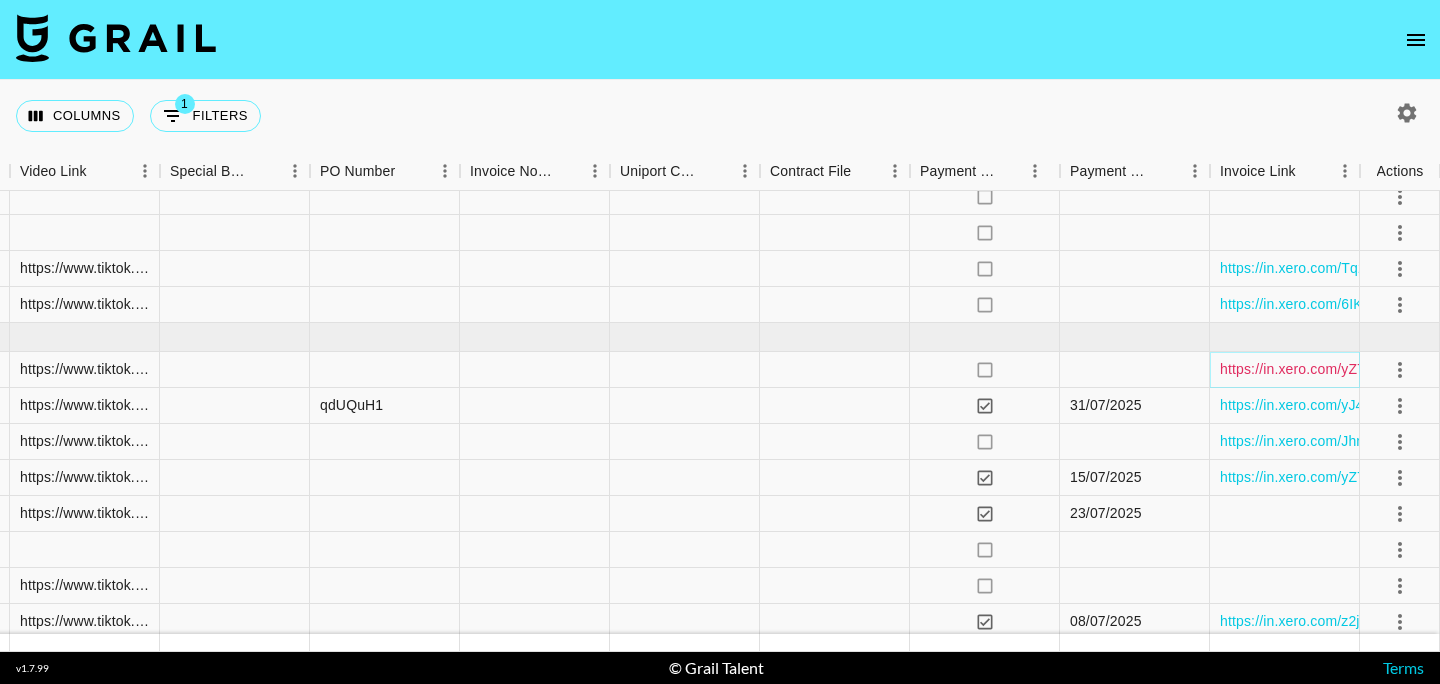 click on "https://in.xero.com/yZ73NKkHLaACiFYU4DGK2DGv25fWCH3E8v2MDeEr" at bounding box center (1455, 369) 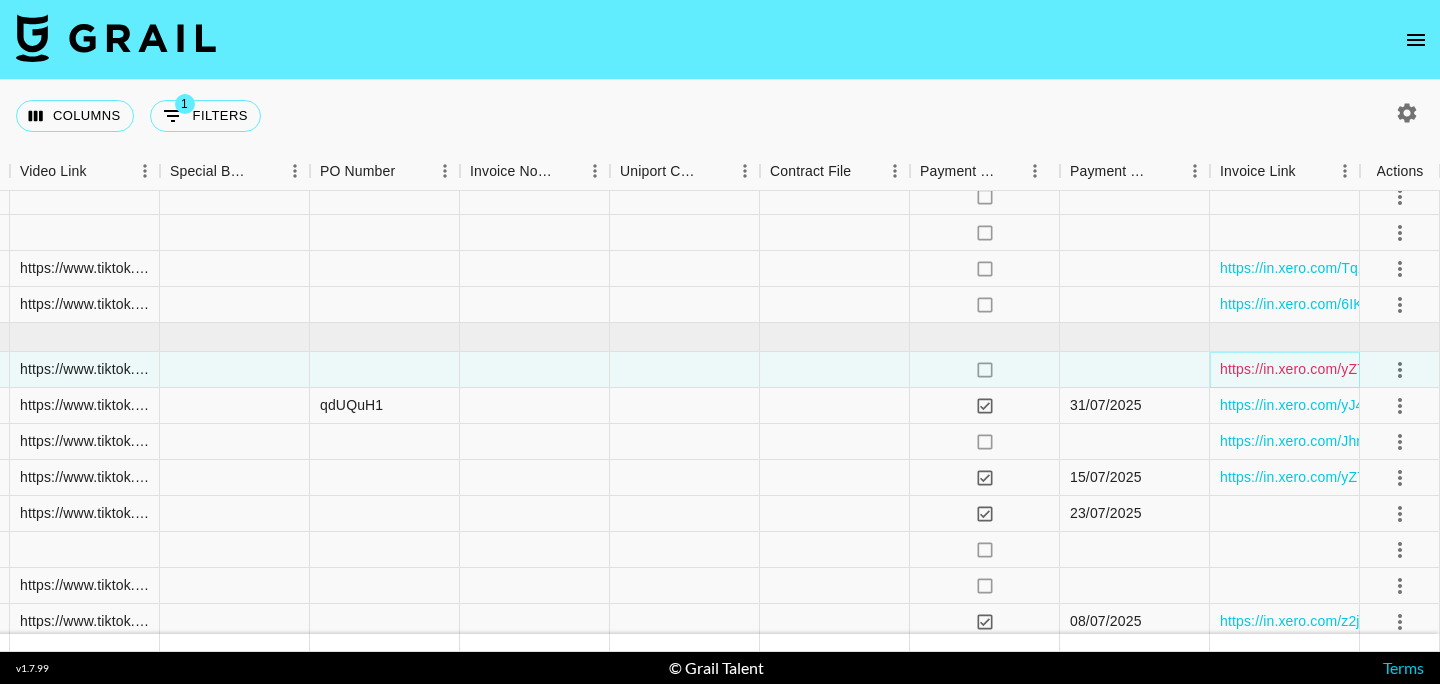 scroll, scrollTop: 0, scrollLeft: 1880, axis: horizontal 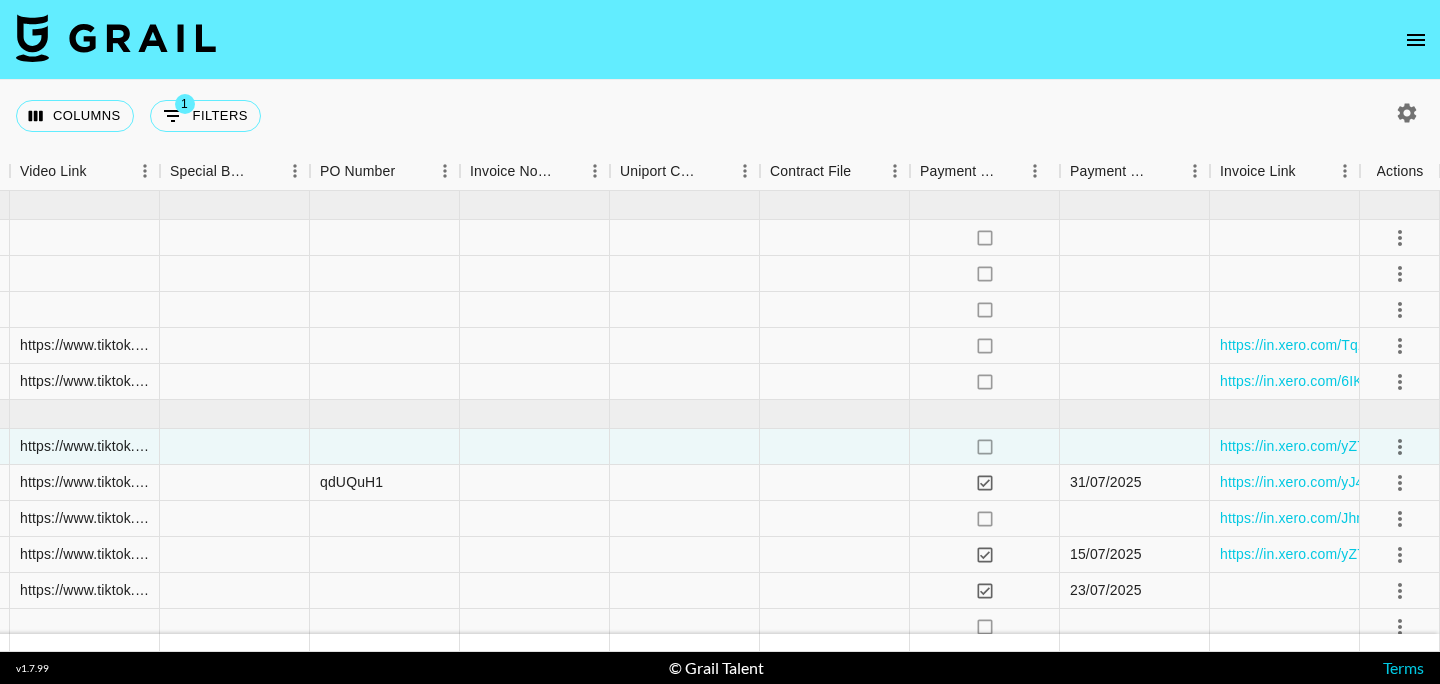 click on "Columns 1 Filters + Booking" at bounding box center (720, 116) 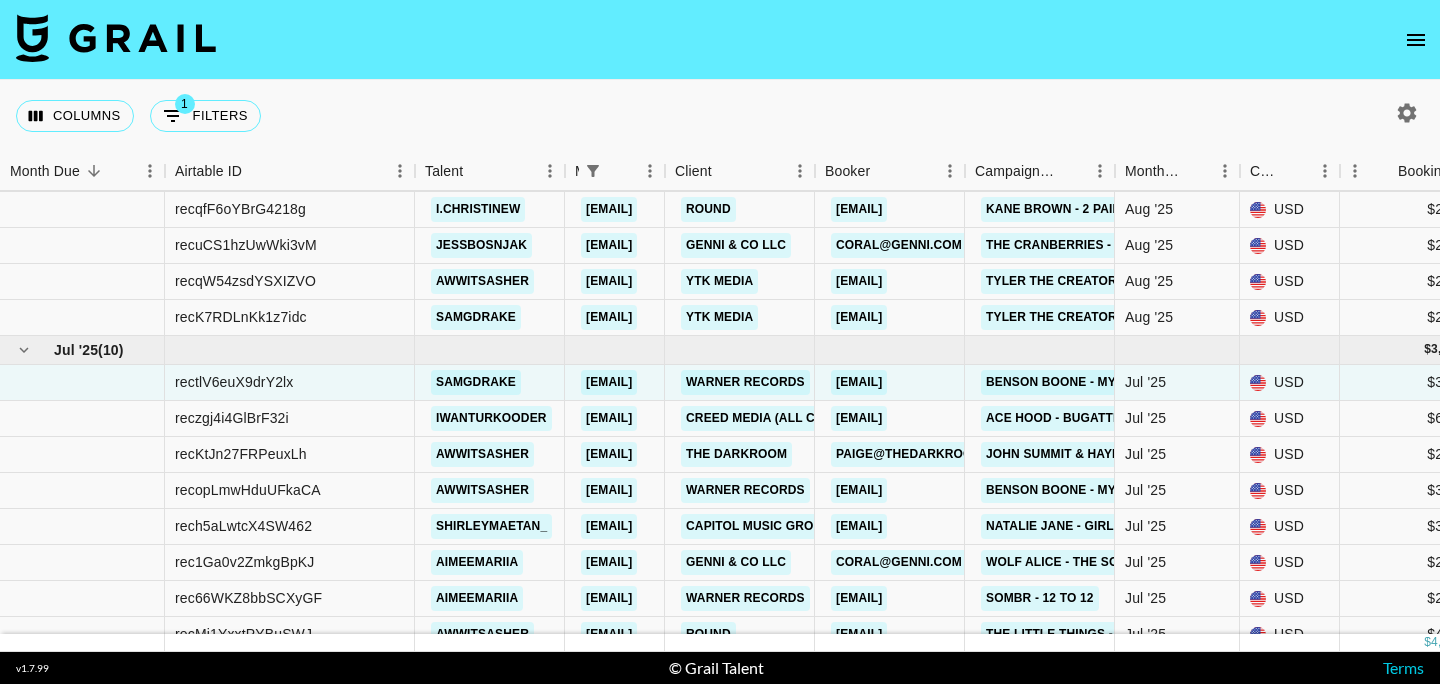 scroll, scrollTop: 0, scrollLeft: 0, axis: both 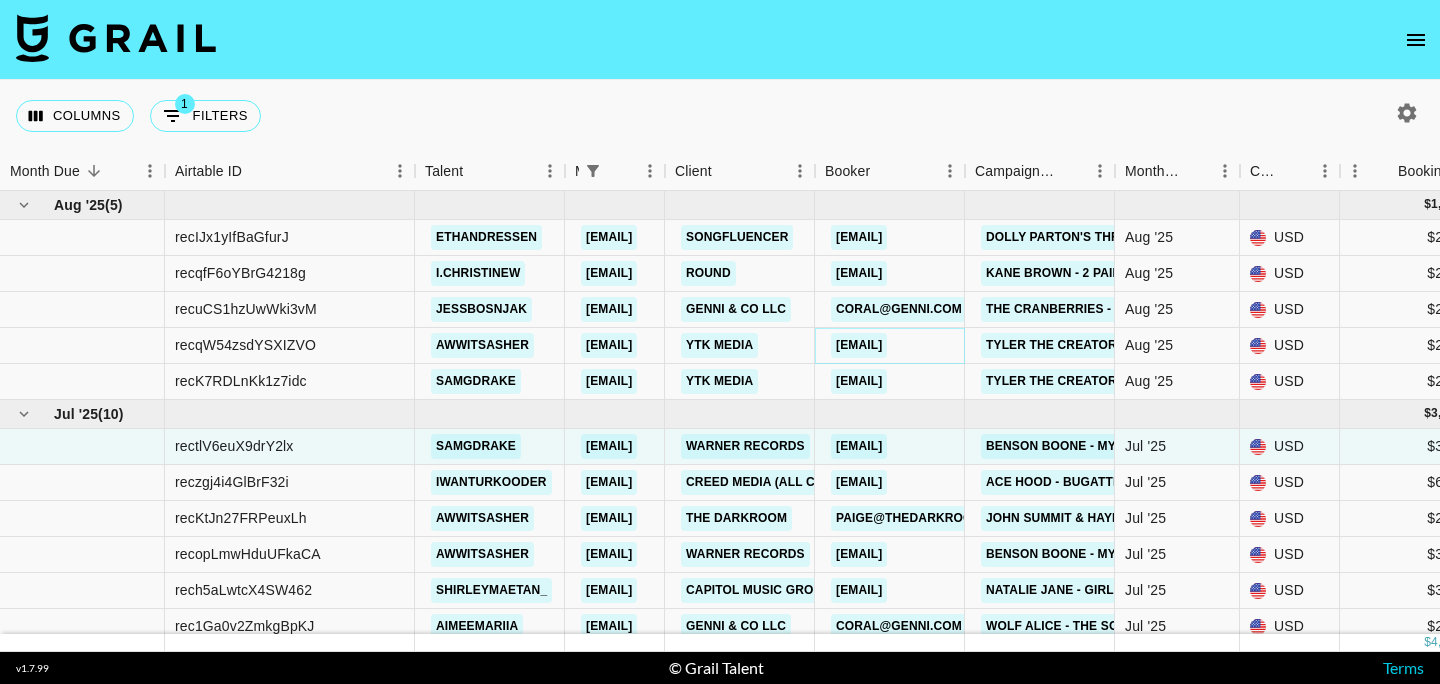 click on "Luke@ytkmedia.com" at bounding box center [859, 345] 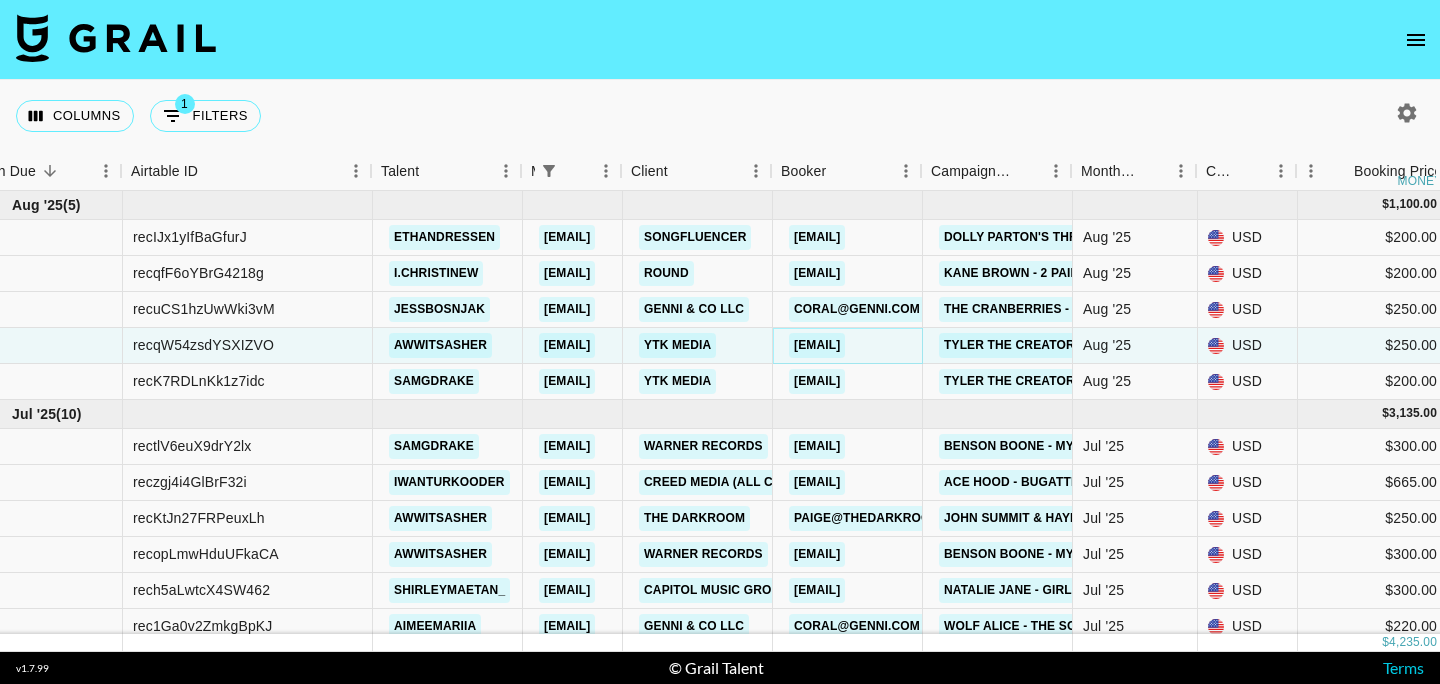 scroll, scrollTop: 0, scrollLeft: 28, axis: horizontal 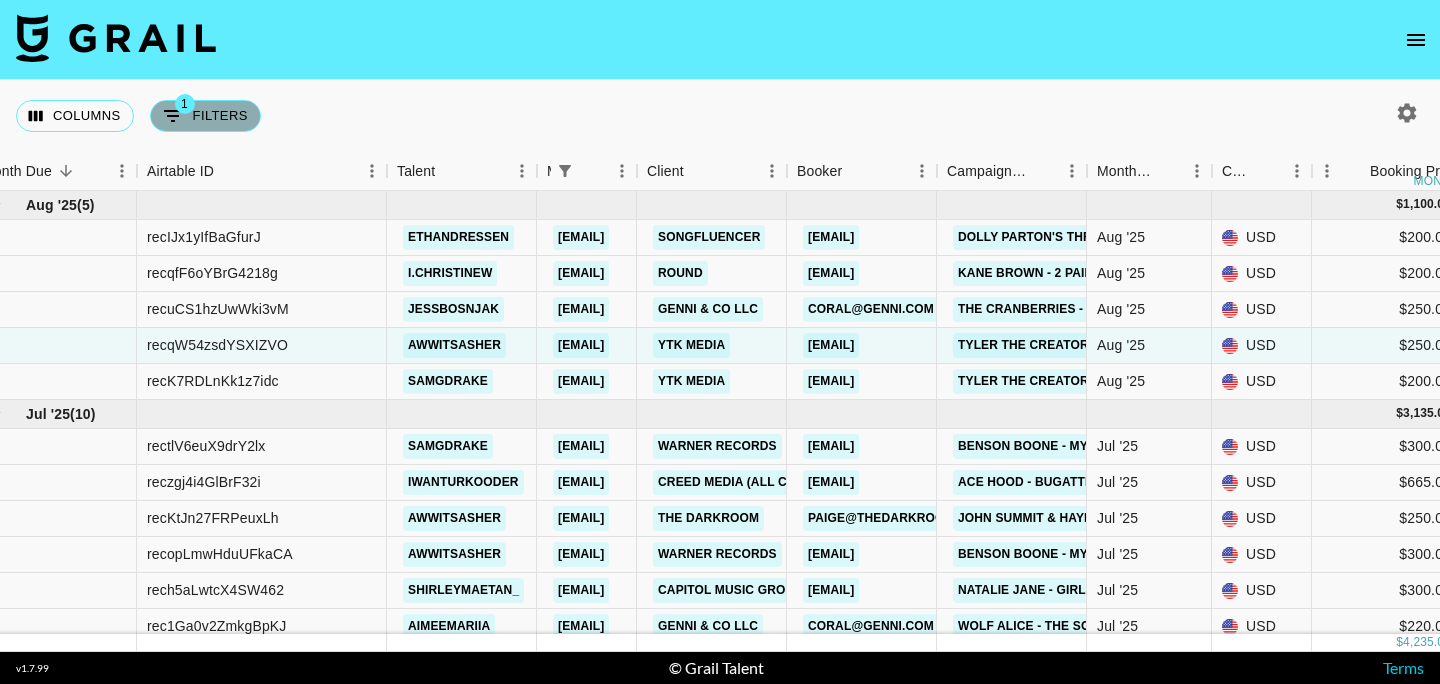 click on "1 Filters" at bounding box center (205, 116) 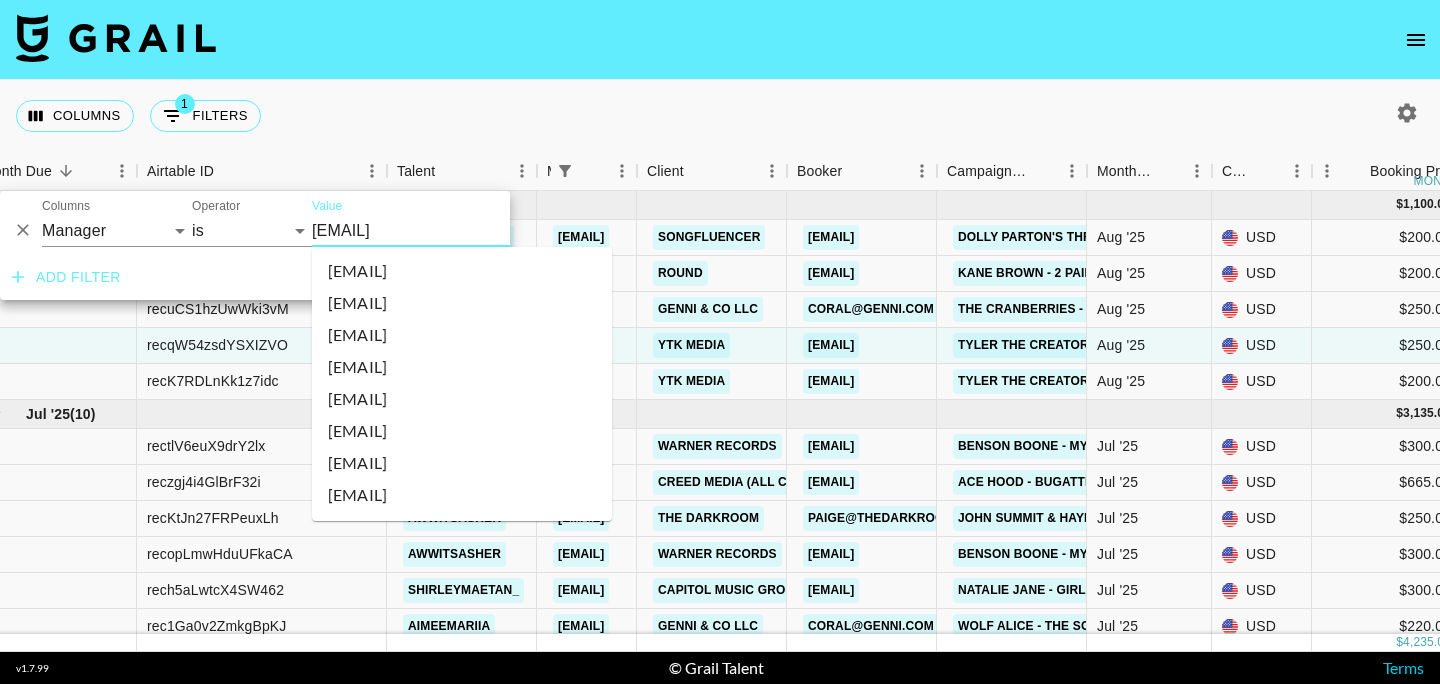 click on "[EMAIL]" at bounding box center (434, 230) 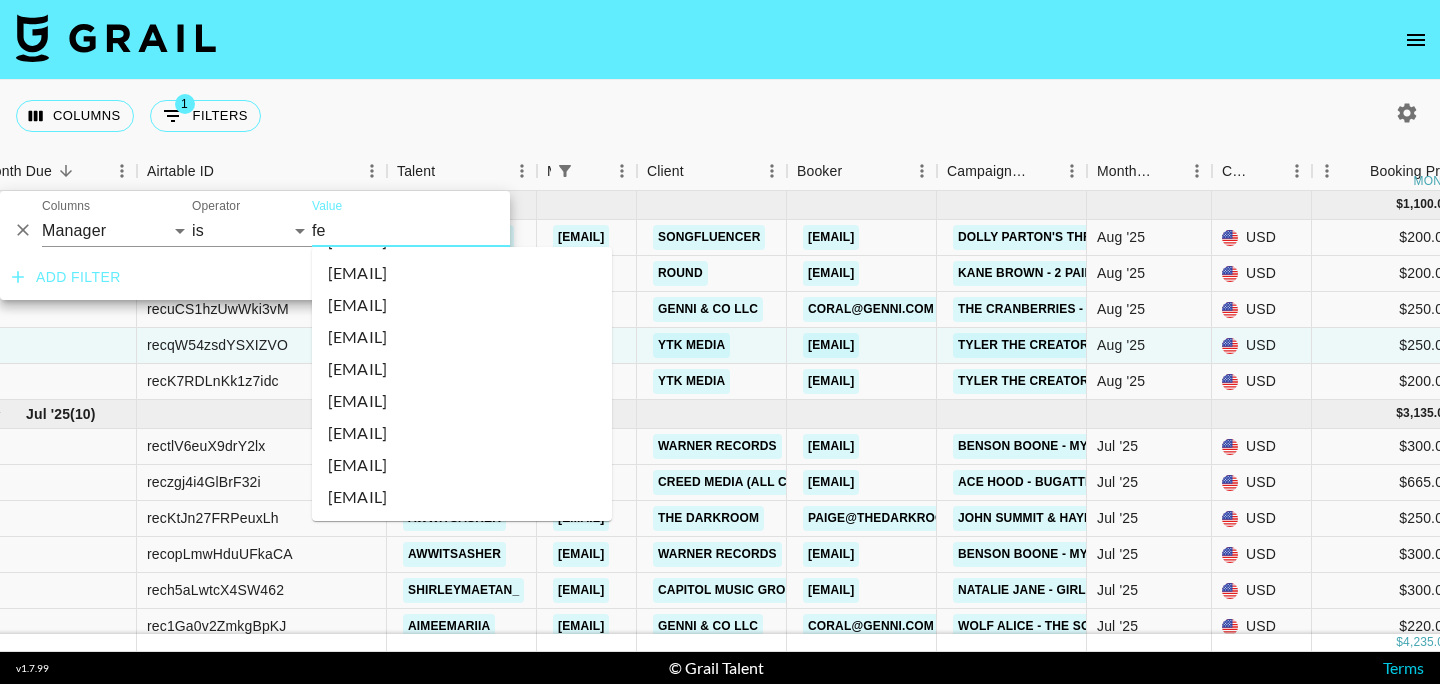 scroll, scrollTop: 0, scrollLeft: 0, axis: both 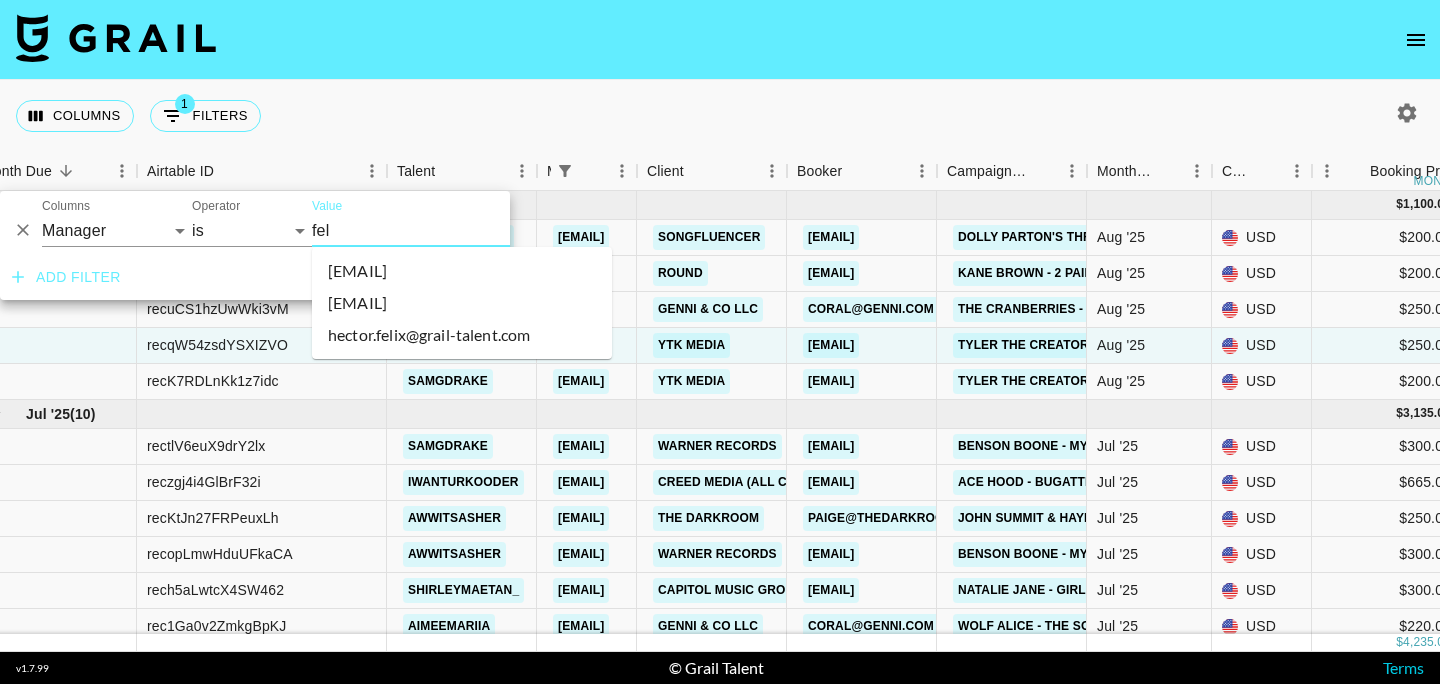 type on "feli" 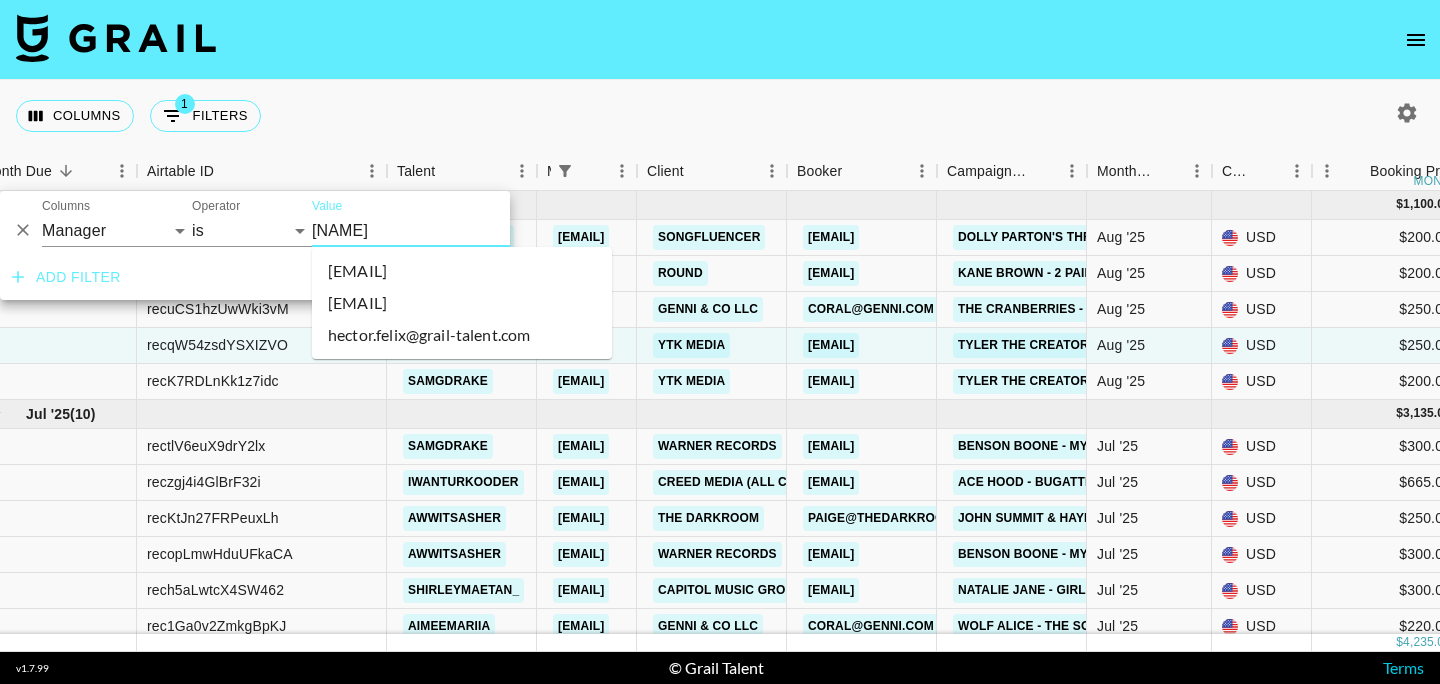 click on "felipe@grail-talent.com" at bounding box center [462, 303] 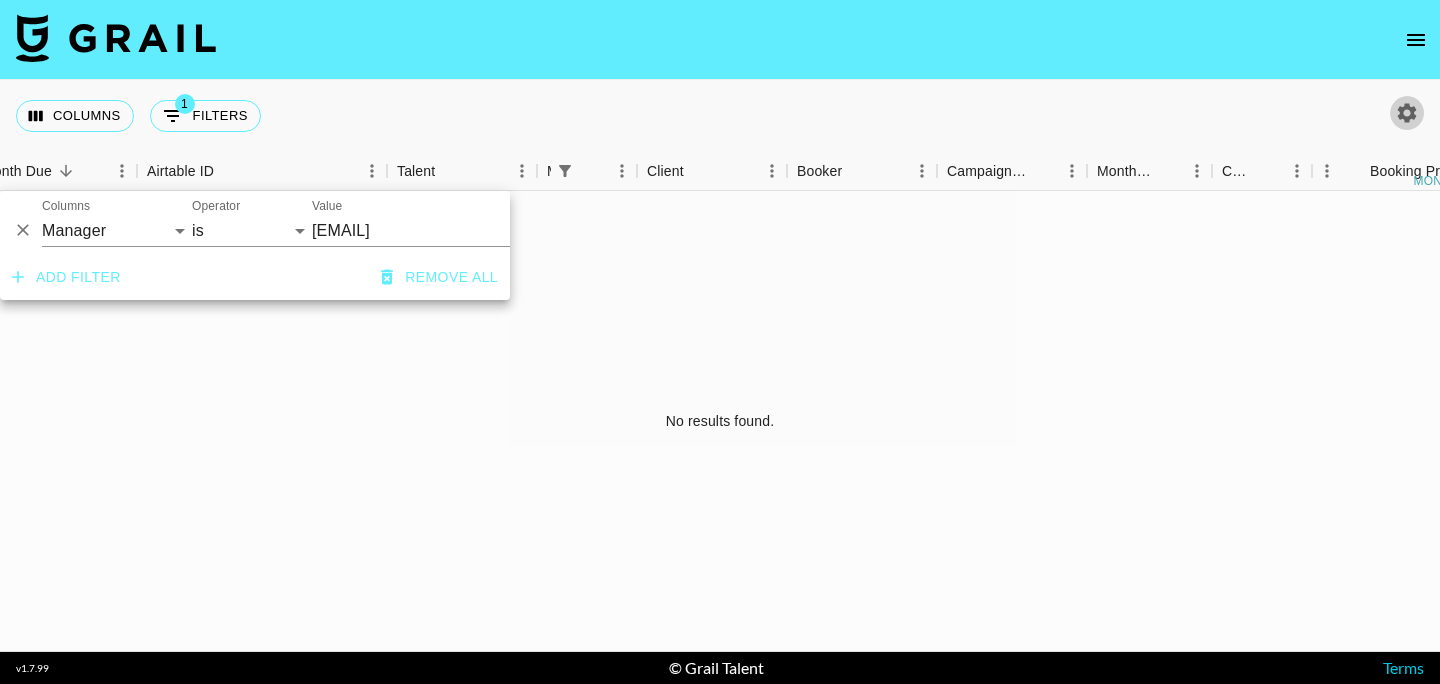 click 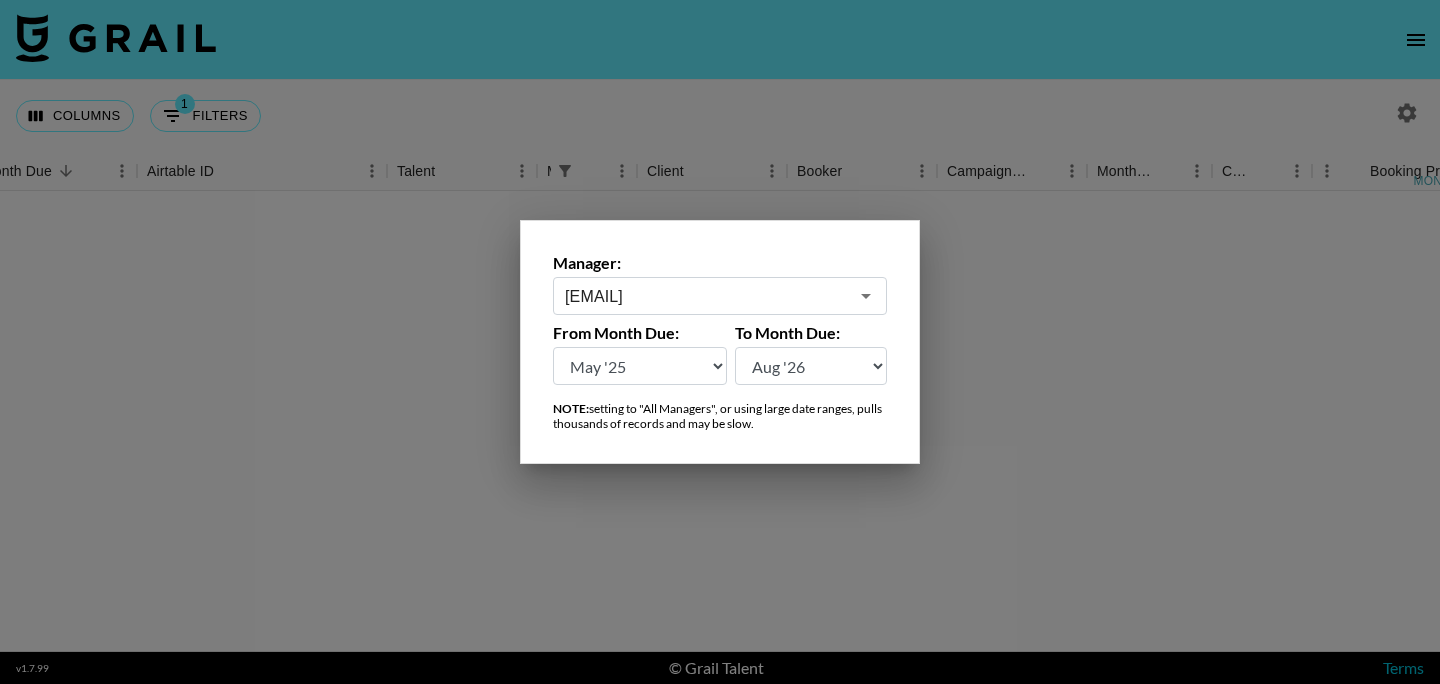click on "juraj.cupani@grail-talent.com ​" at bounding box center [720, 296] 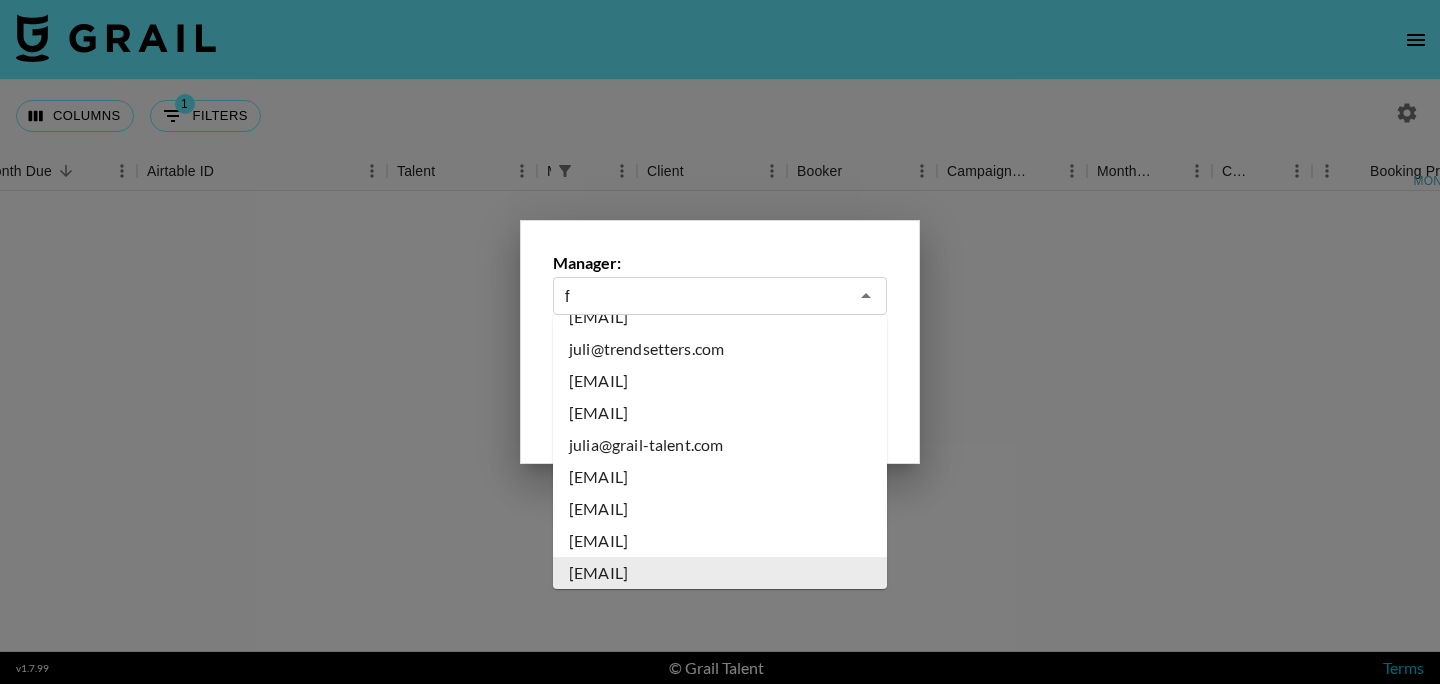 scroll, scrollTop: 0, scrollLeft: 0, axis: both 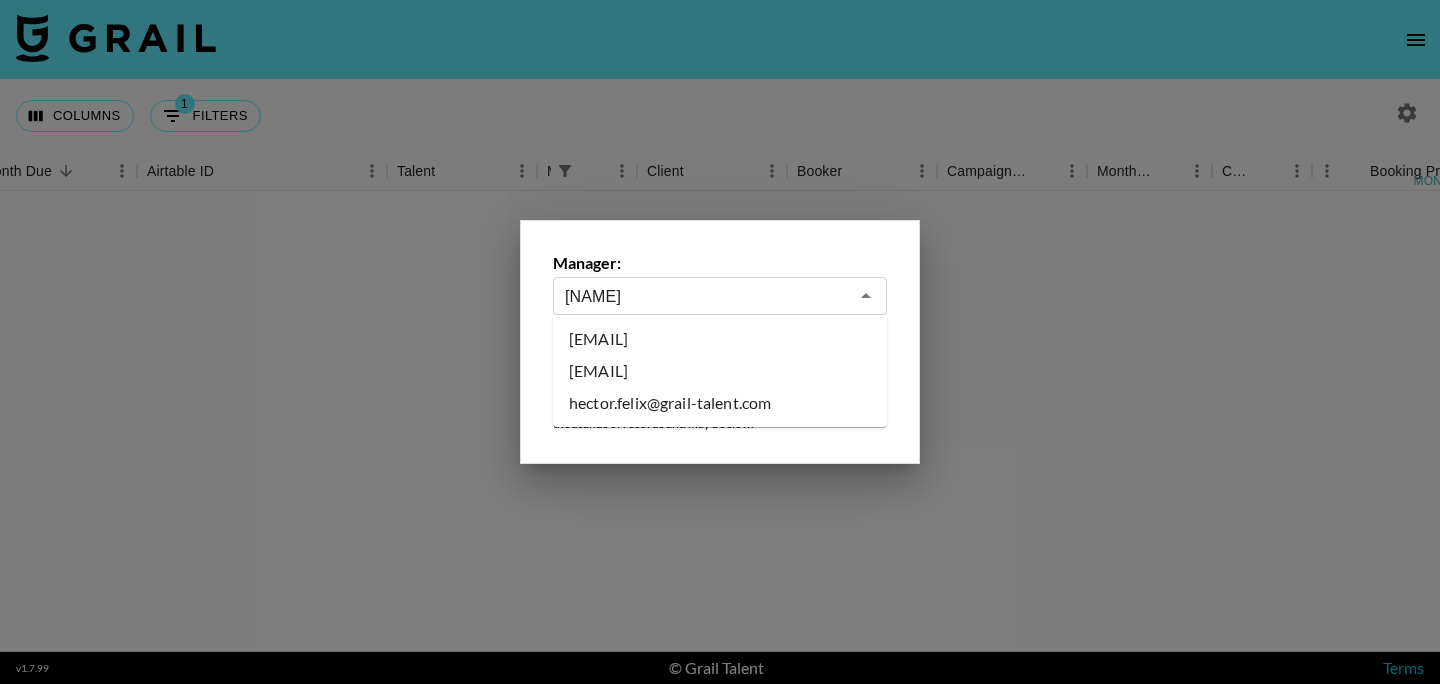 click on "felipe@grail-talent.com" at bounding box center (720, 371) 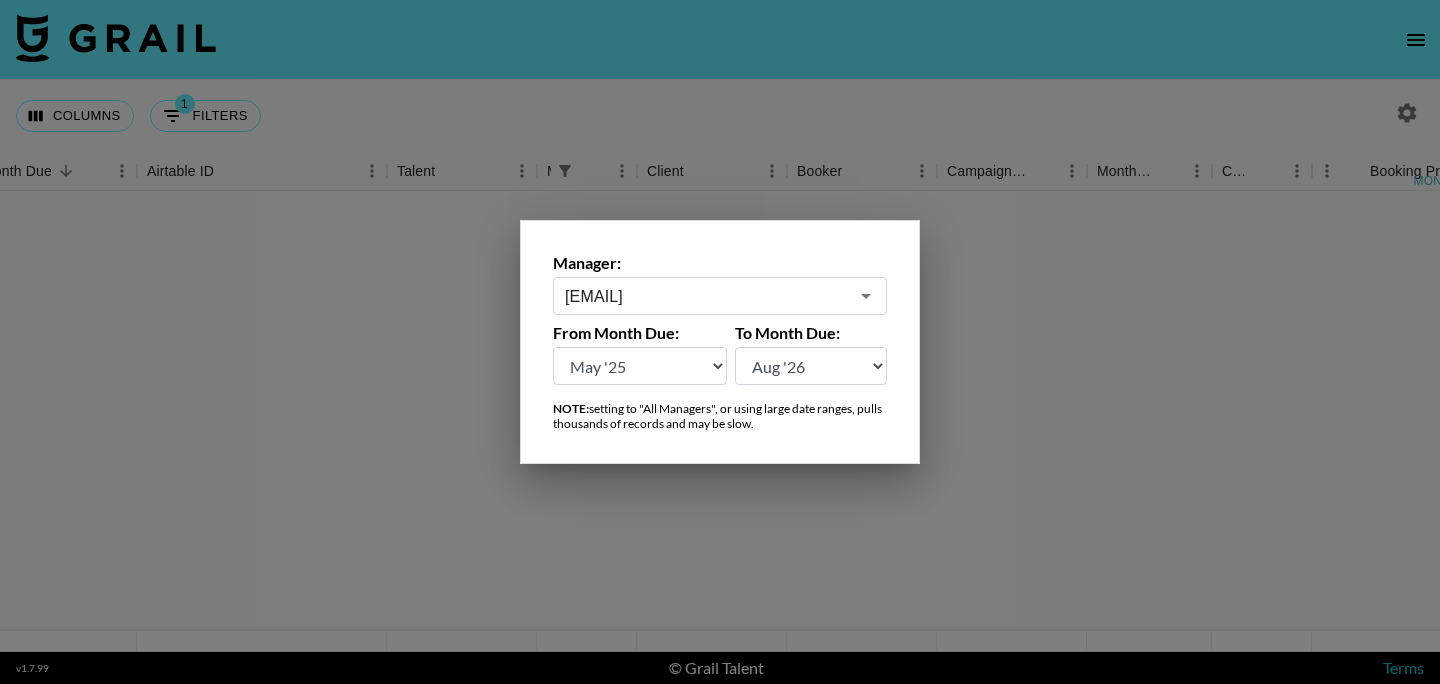 click at bounding box center [720, 342] 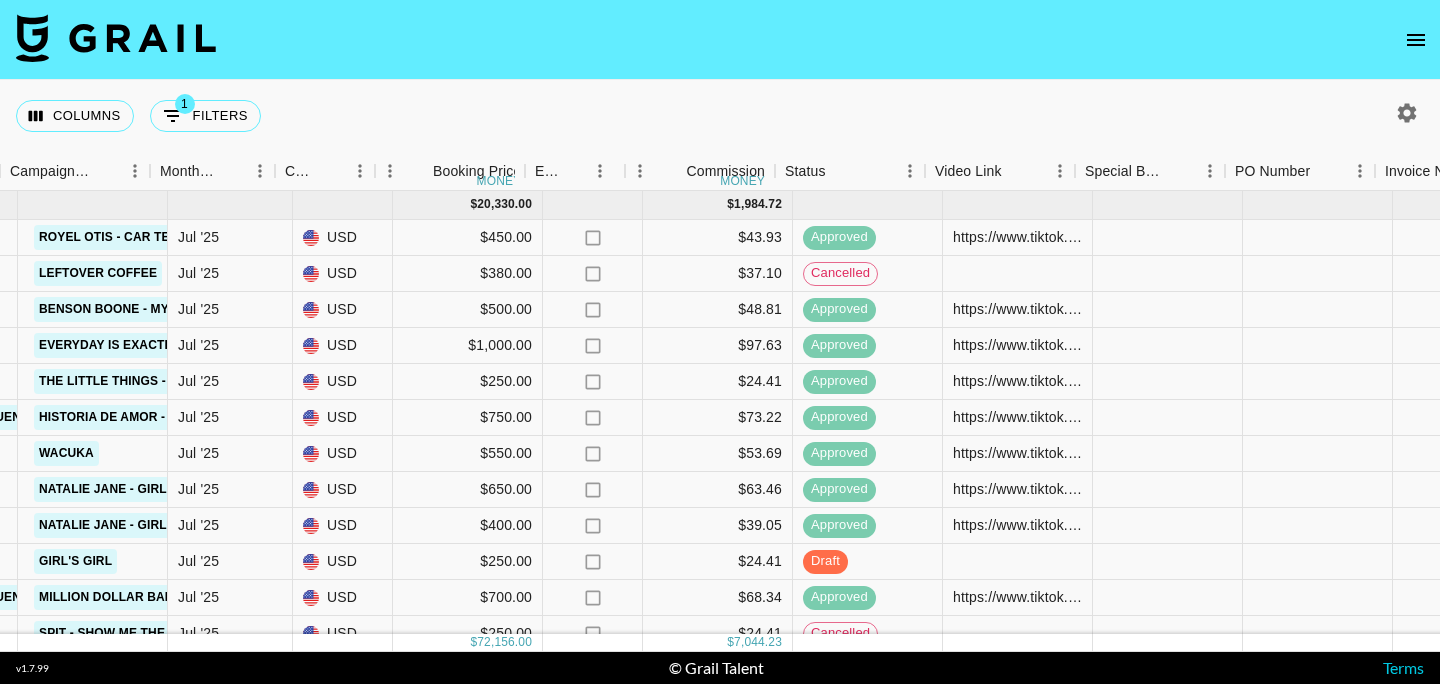 scroll, scrollTop: 0, scrollLeft: 965, axis: horizontal 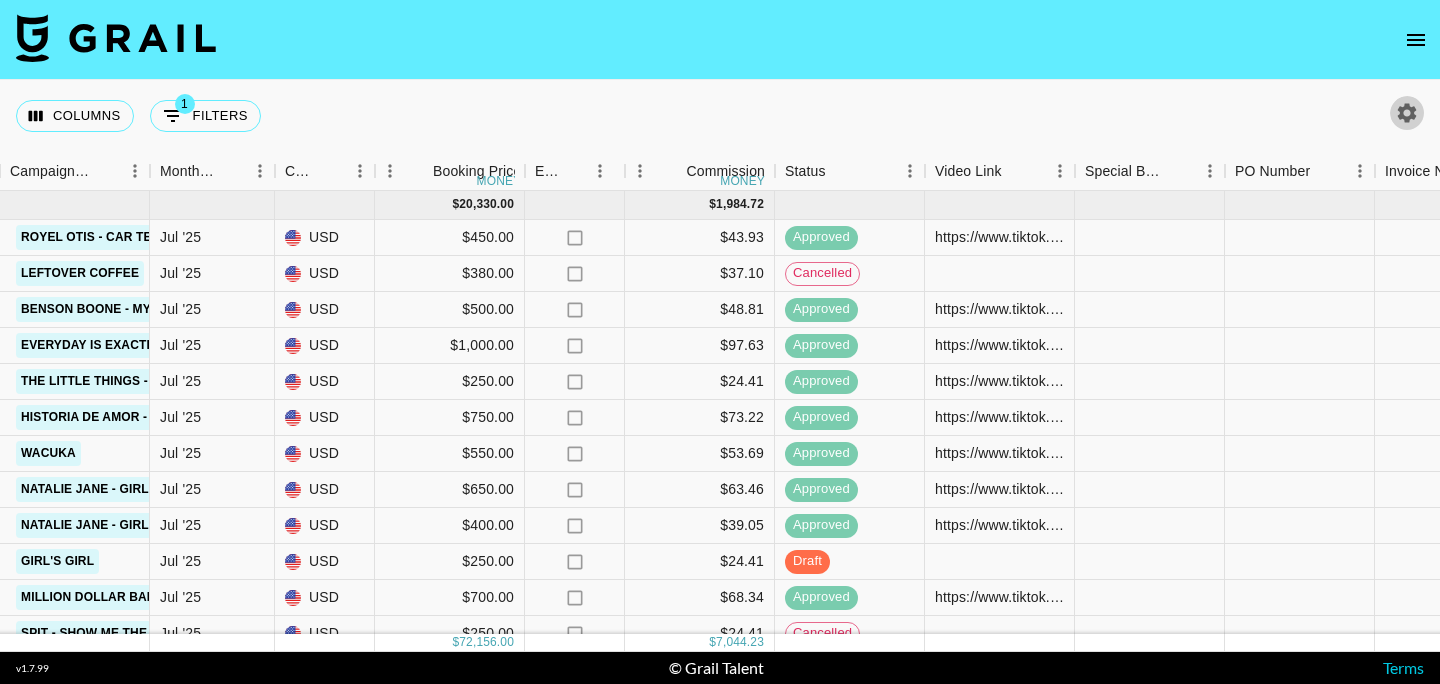 click 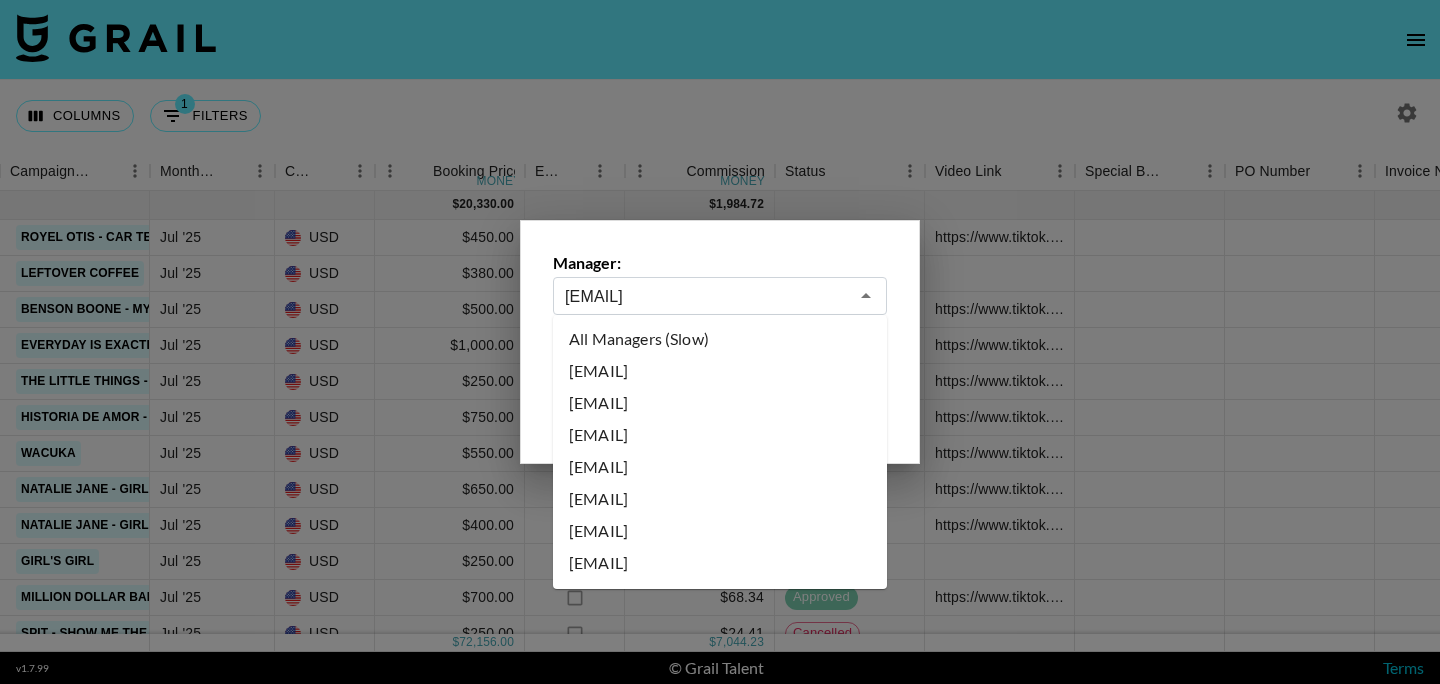 click on "felipe@grail-talent.com" at bounding box center [706, 296] 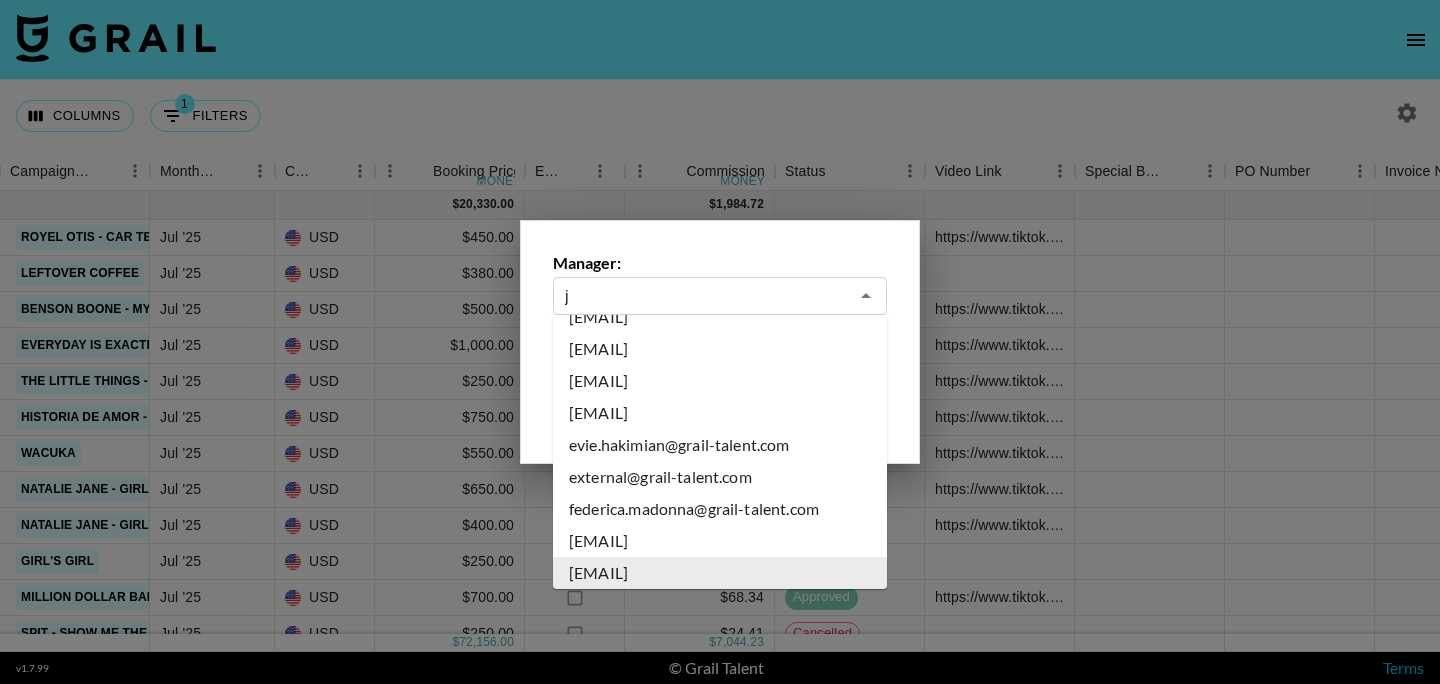 scroll, scrollTop: 0, scrollLeft: 0, axis: both 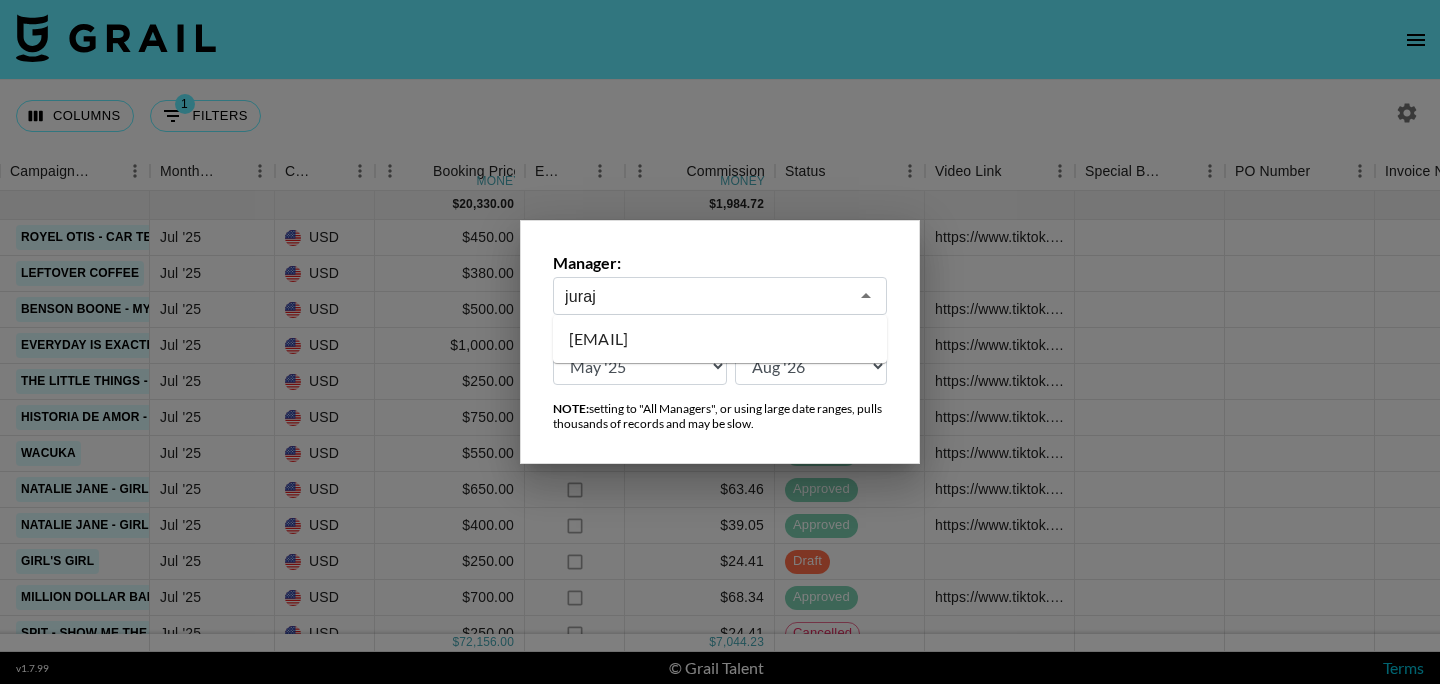 click on "[EMAIL]" at bounding box center [720, 339] 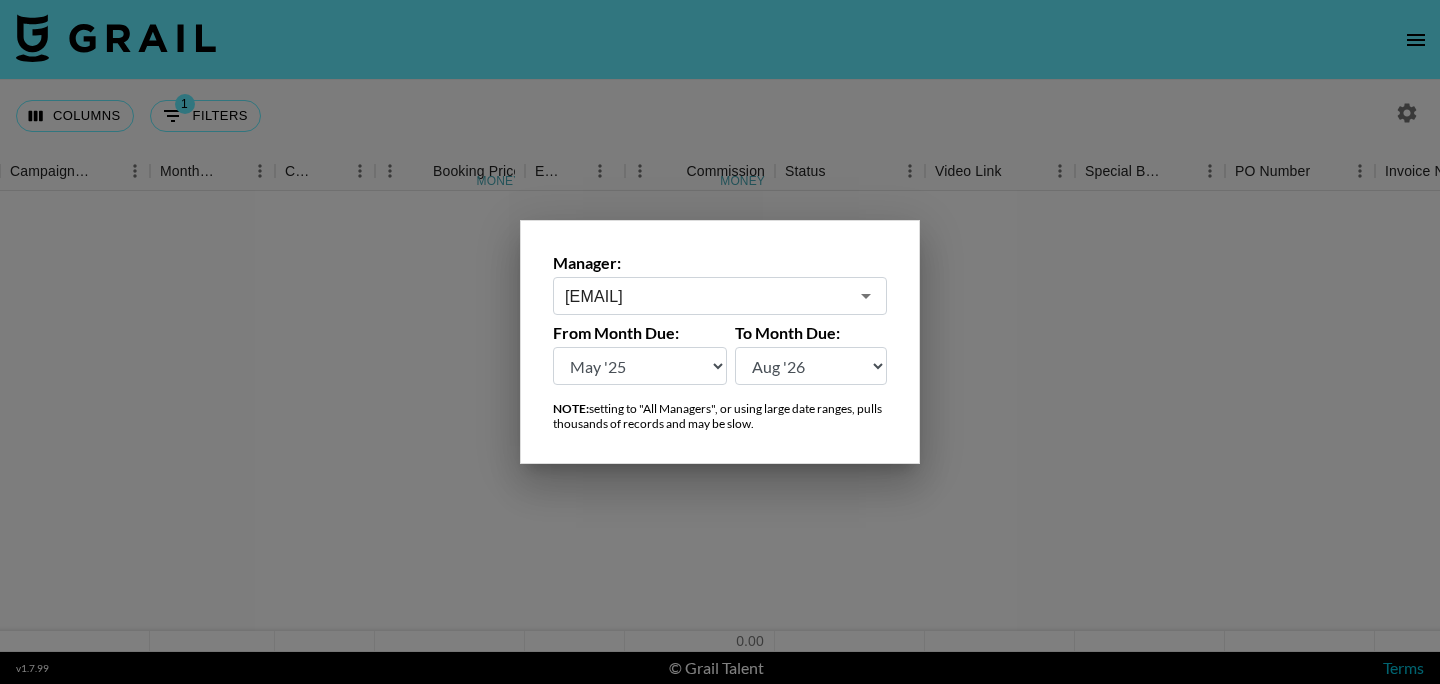 click at bounding box center [720, 342] 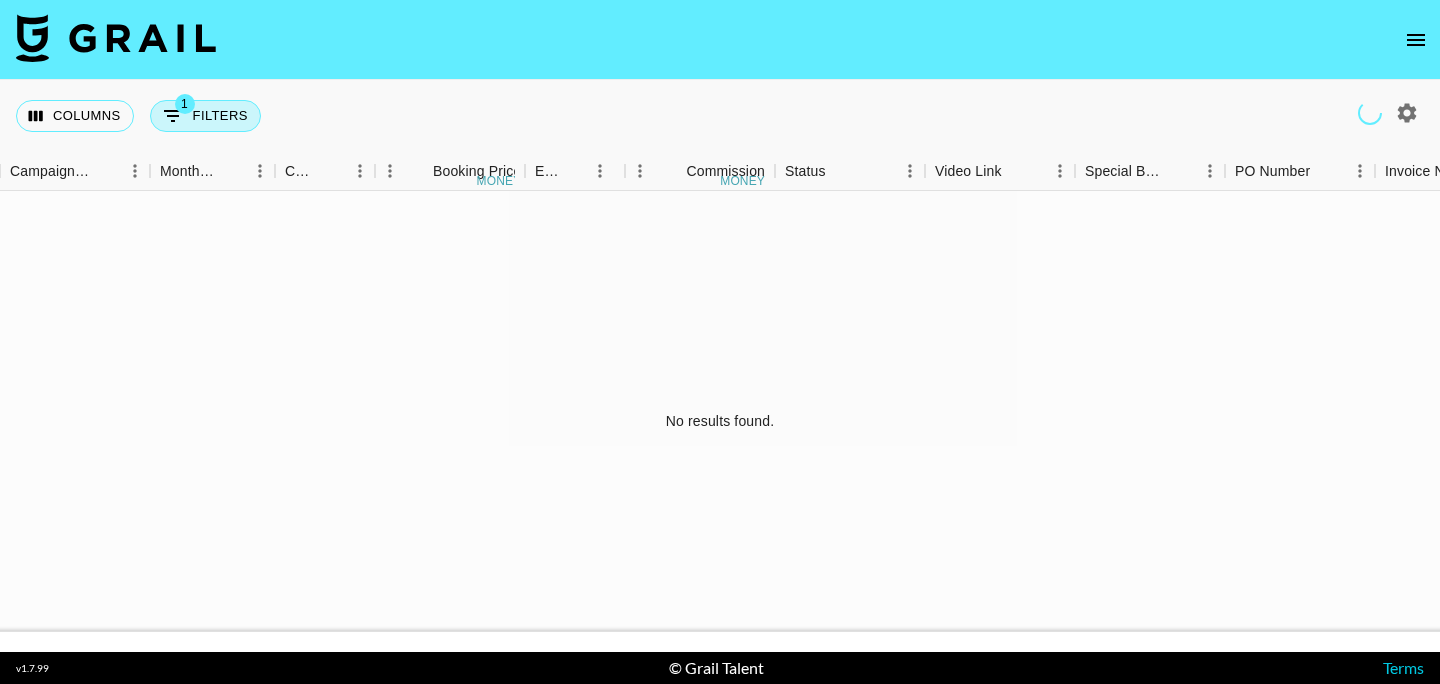 click on "1 Filters" at bounding box center (205, 116) 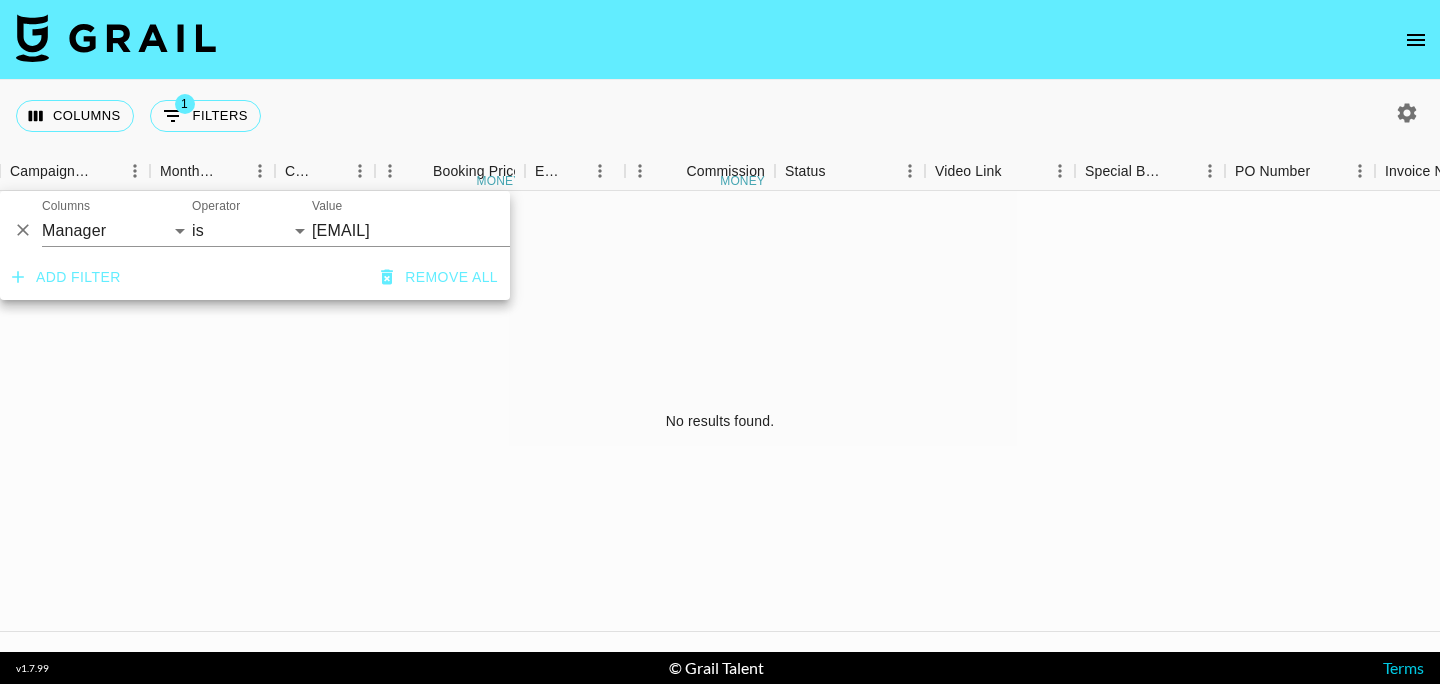 click on "felipe@grail-talent.com" at bounding box center [434, 230] 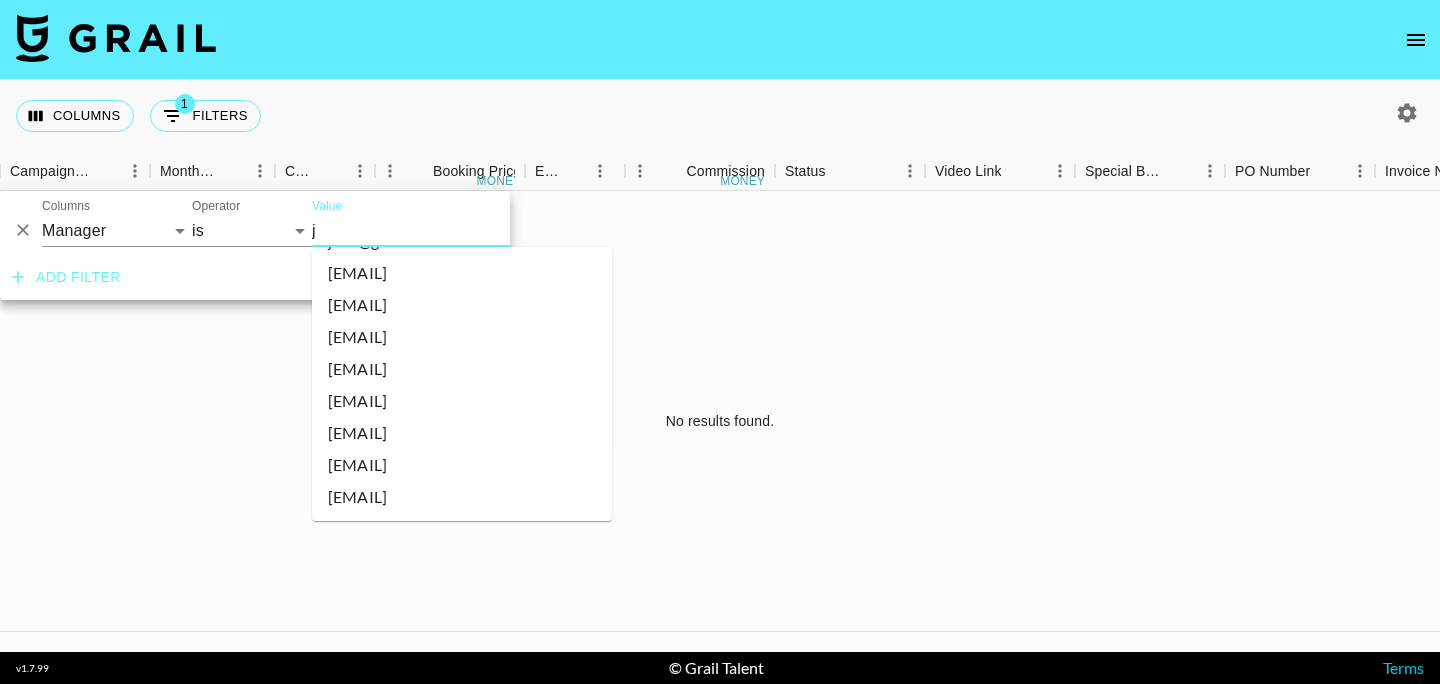 scroll, scrollTop: 0, scrollLeft: 0, axis: both 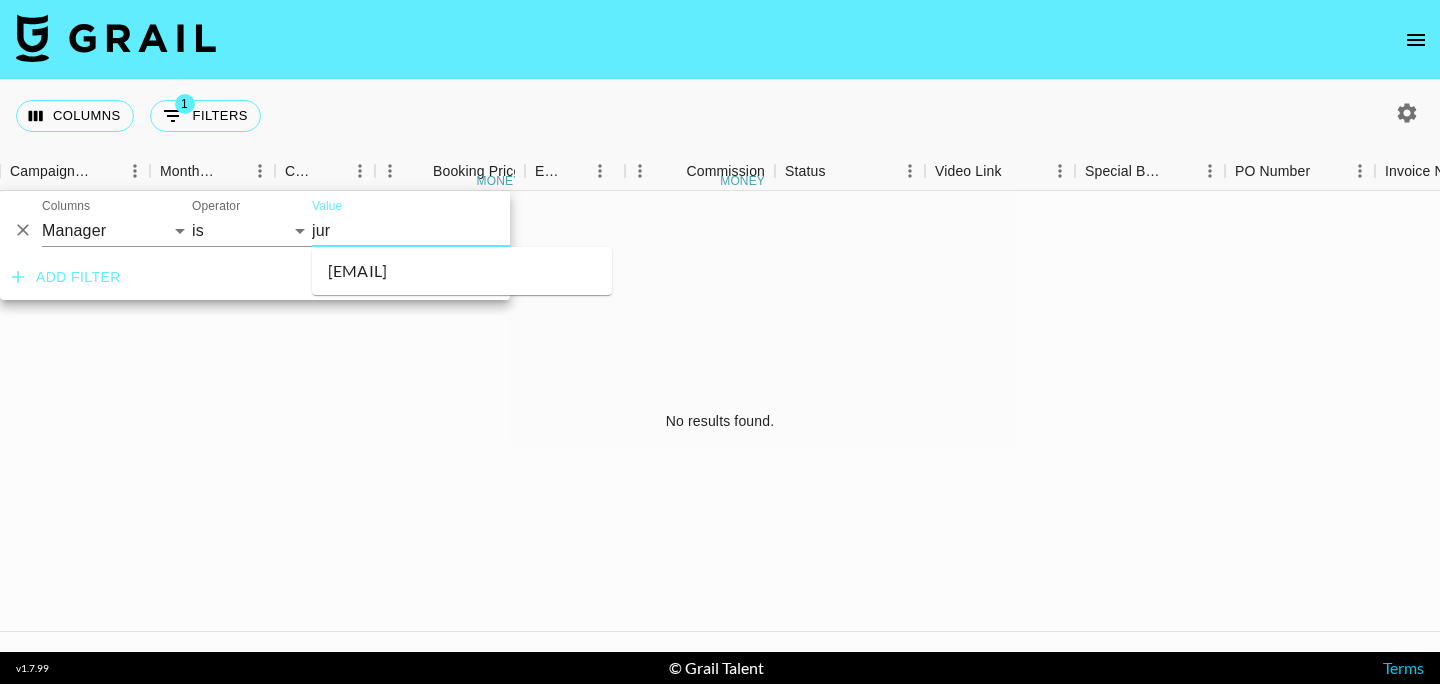 type on "jura" 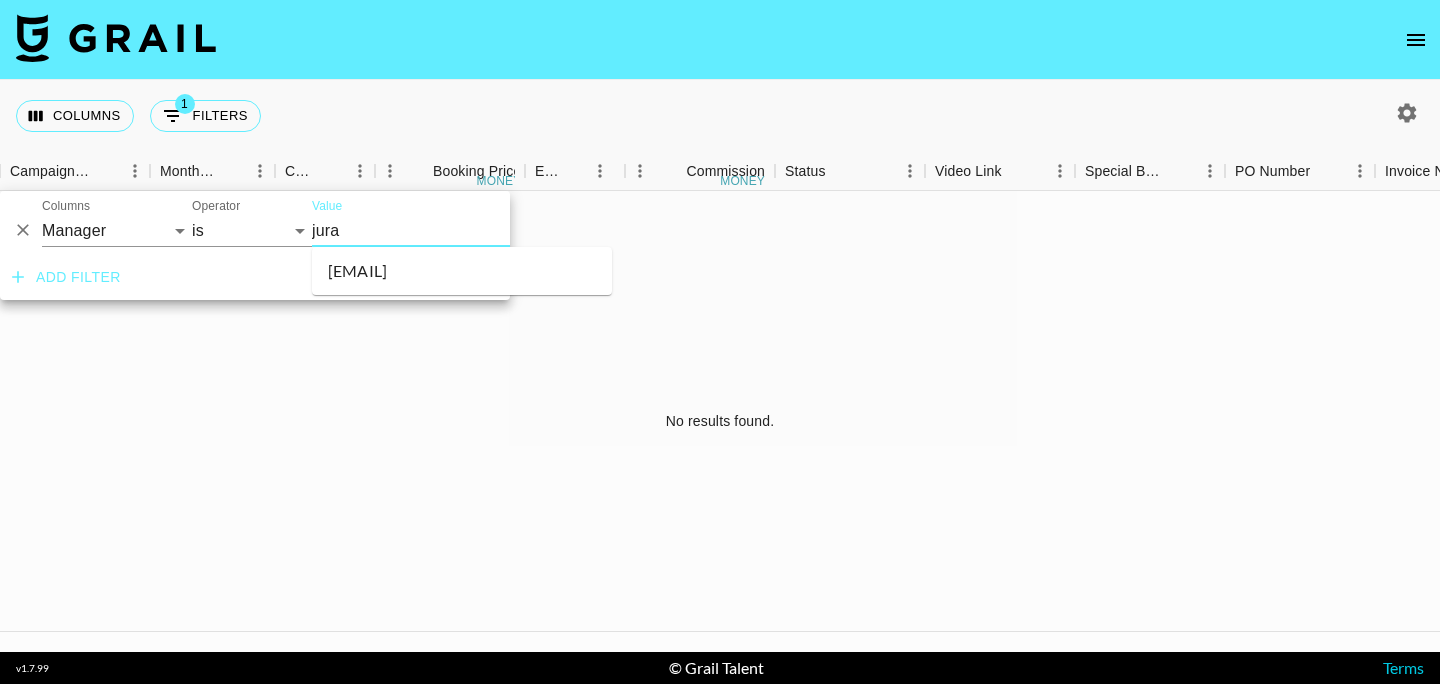 click on "[EMAIL]" at bounding box center (462, 271) 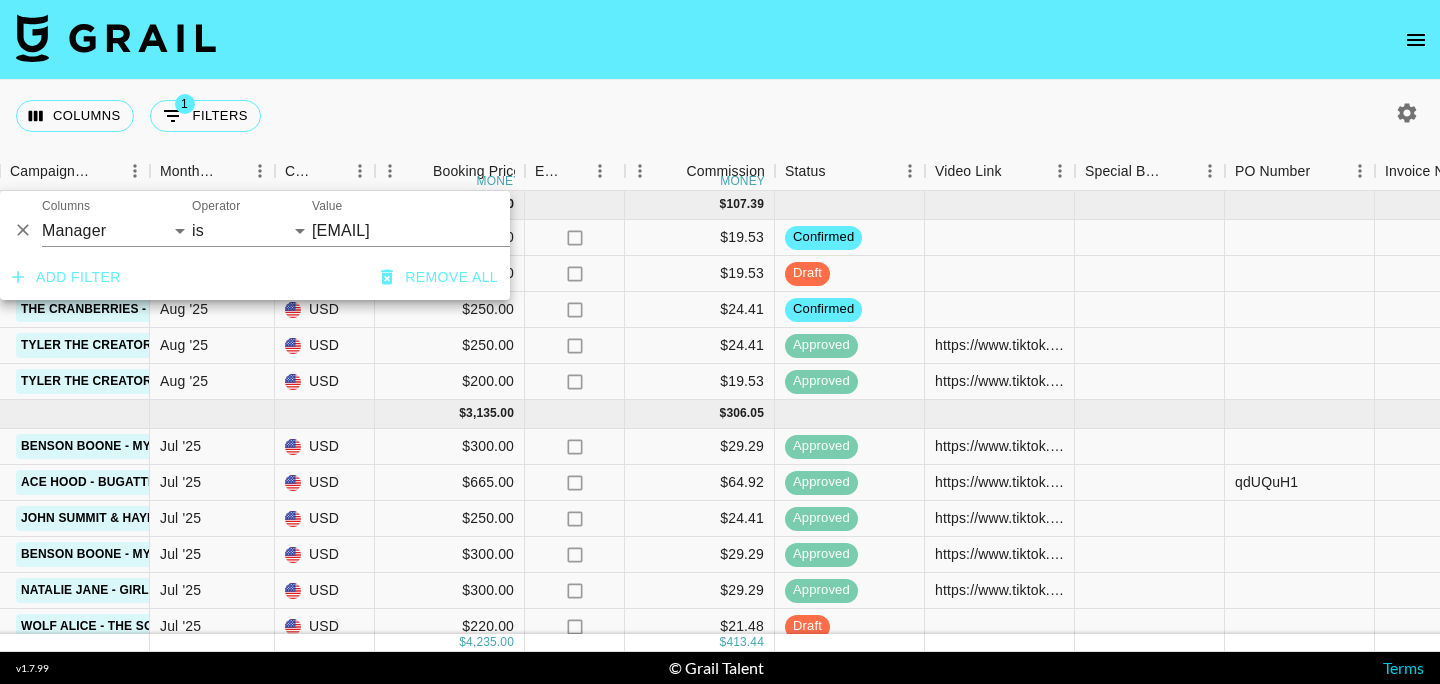 click on "Columns 1 Filters + Booking" at bounding box center (720, 116) 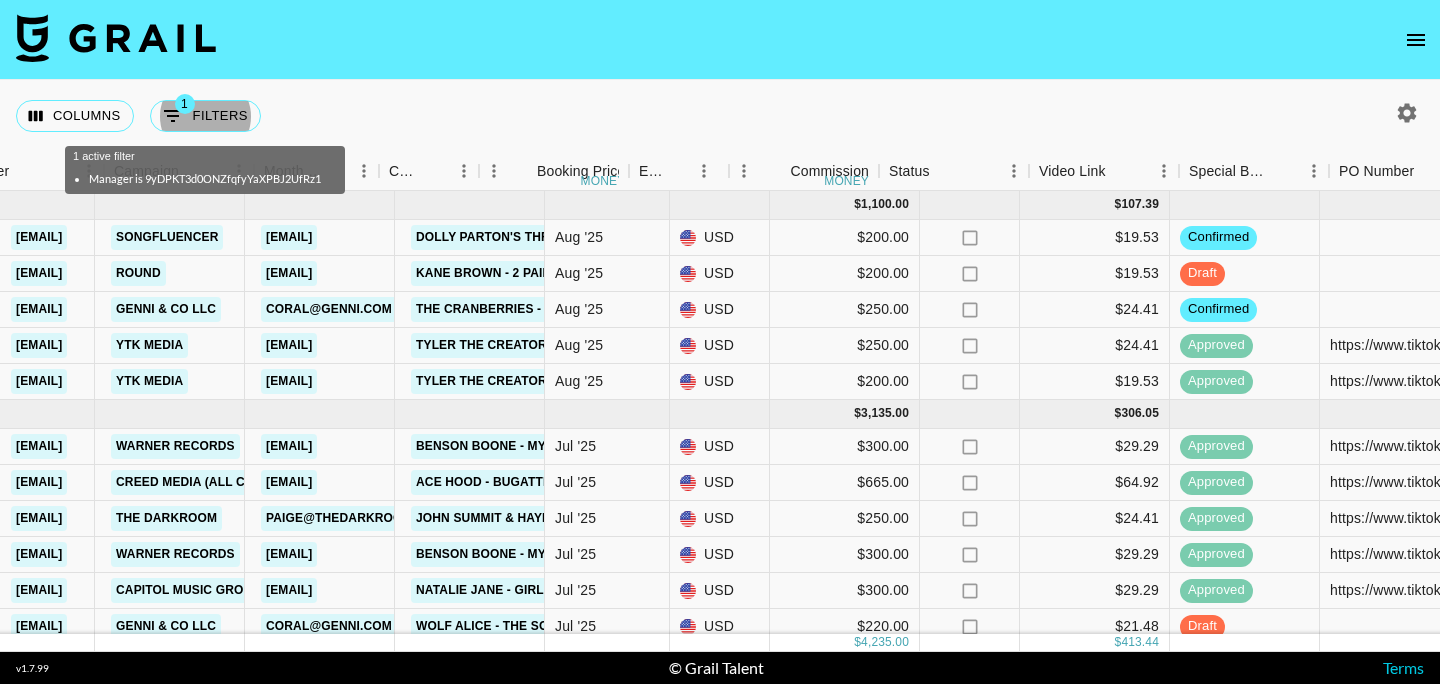 scroll, scrollTop: 0, scrollLeft: 0, axis: both 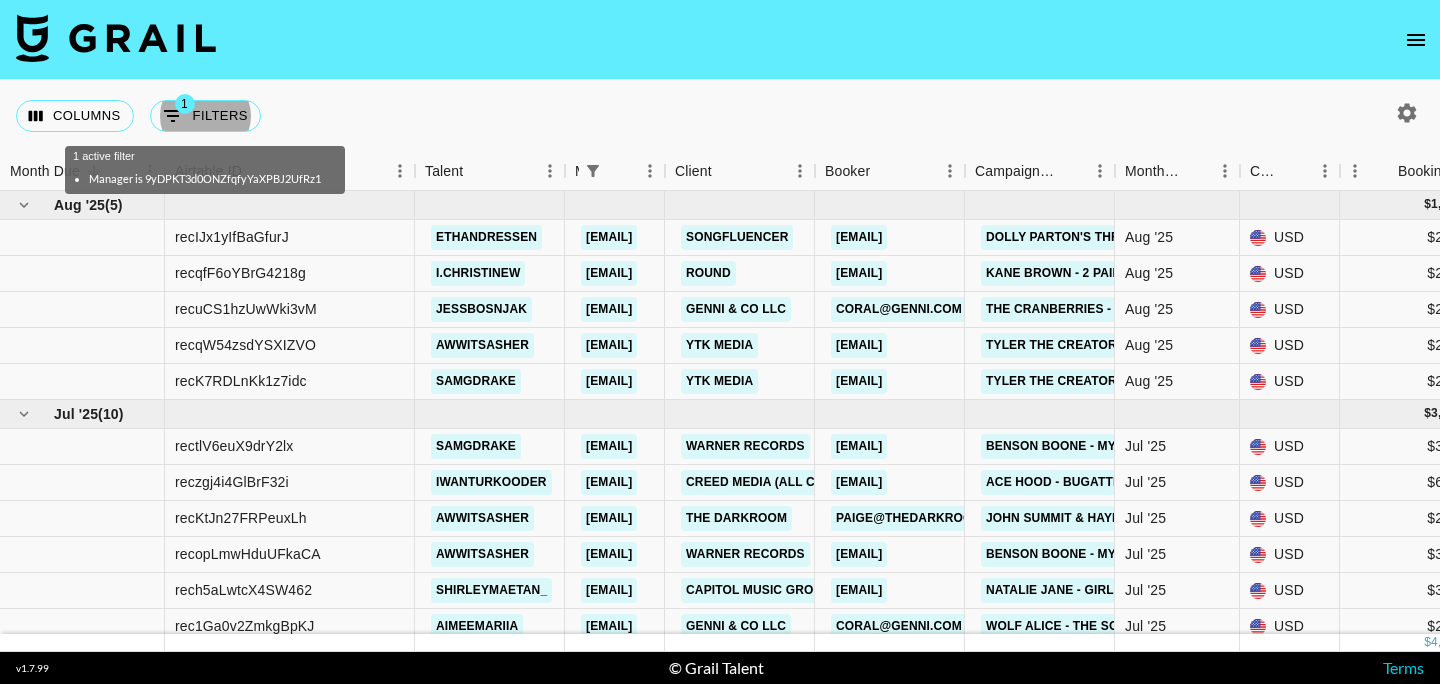 click on "Columns 1 Filters + Booking" at bounding box center [720, 116] 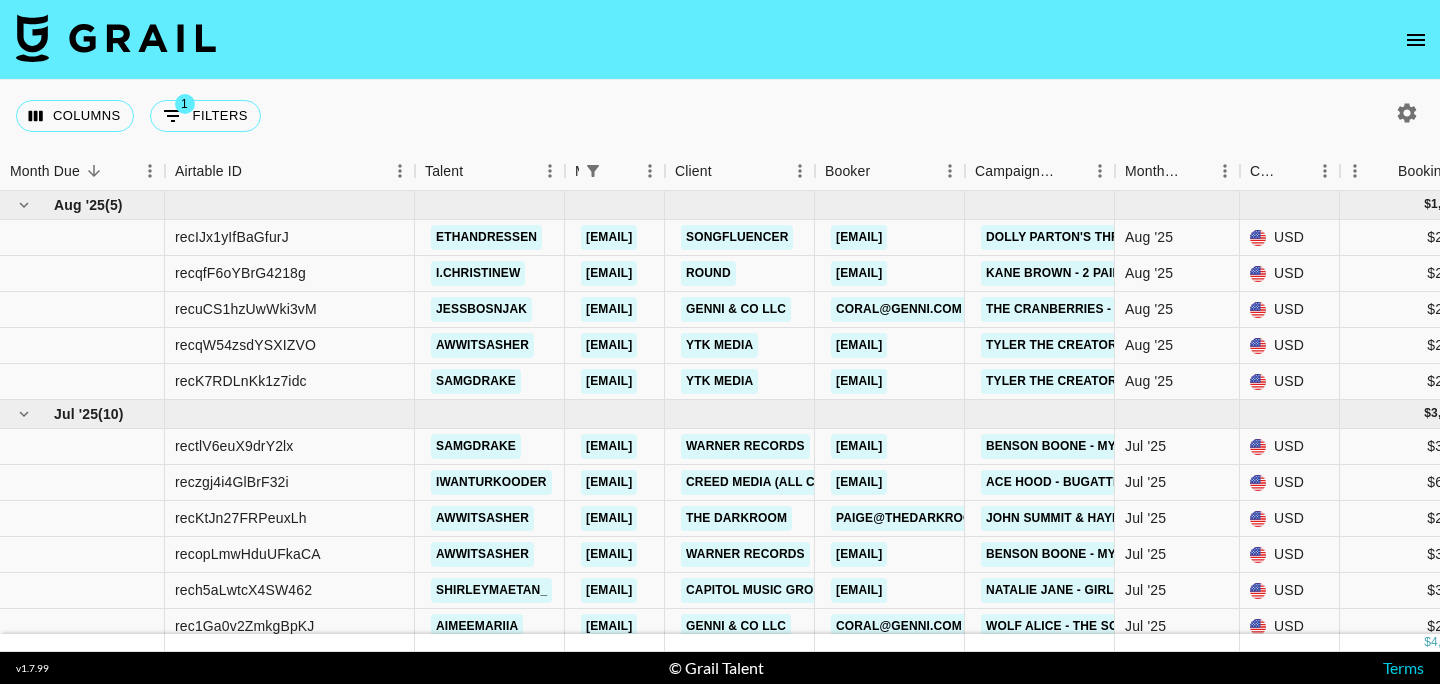click 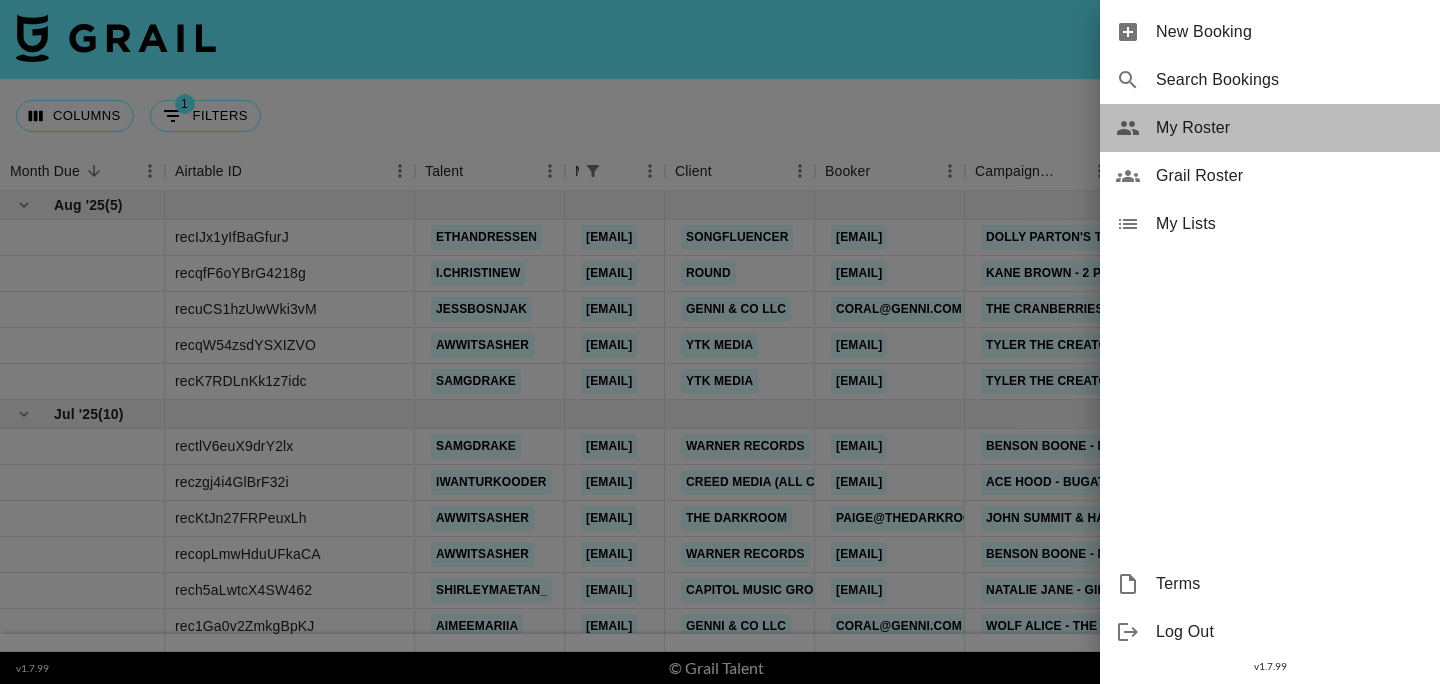 click on "My Roster" at bounding box center [1290, 128] 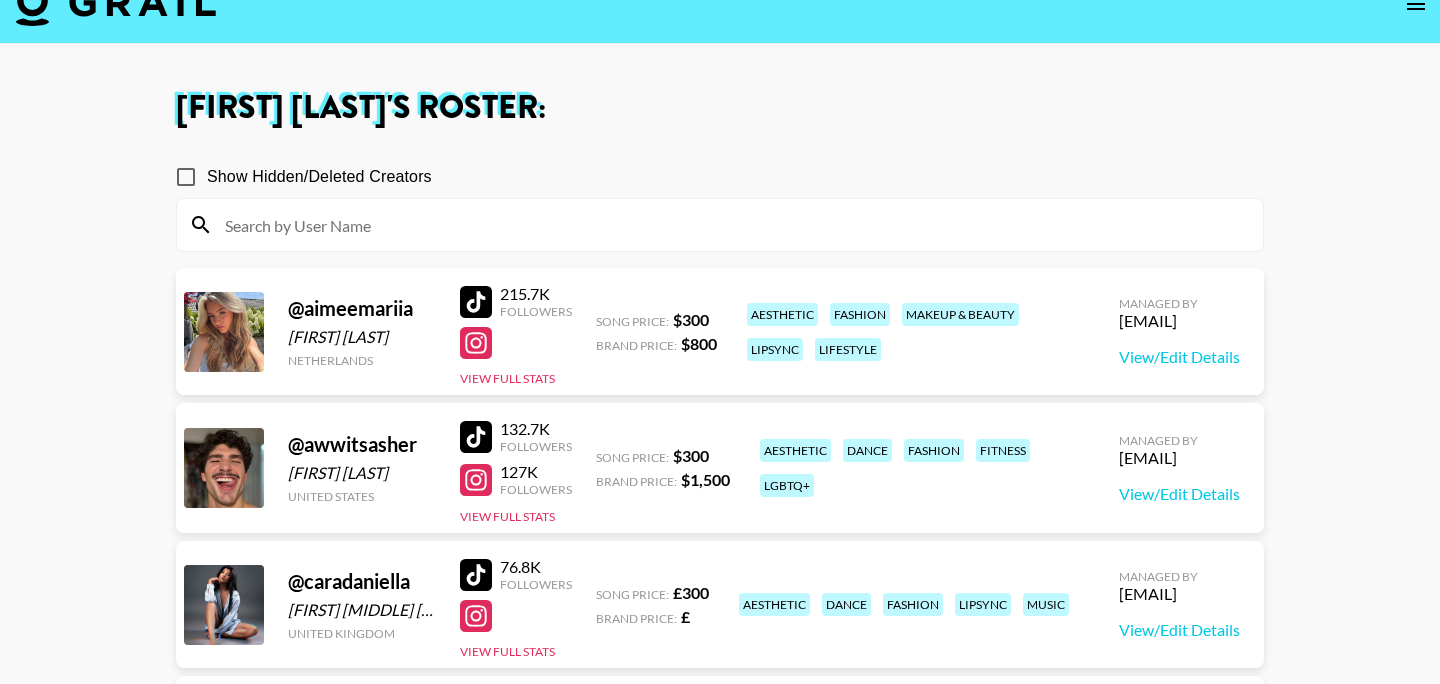 scroll, scrollTop: 60, scrollLeft: 0, axis: vertical 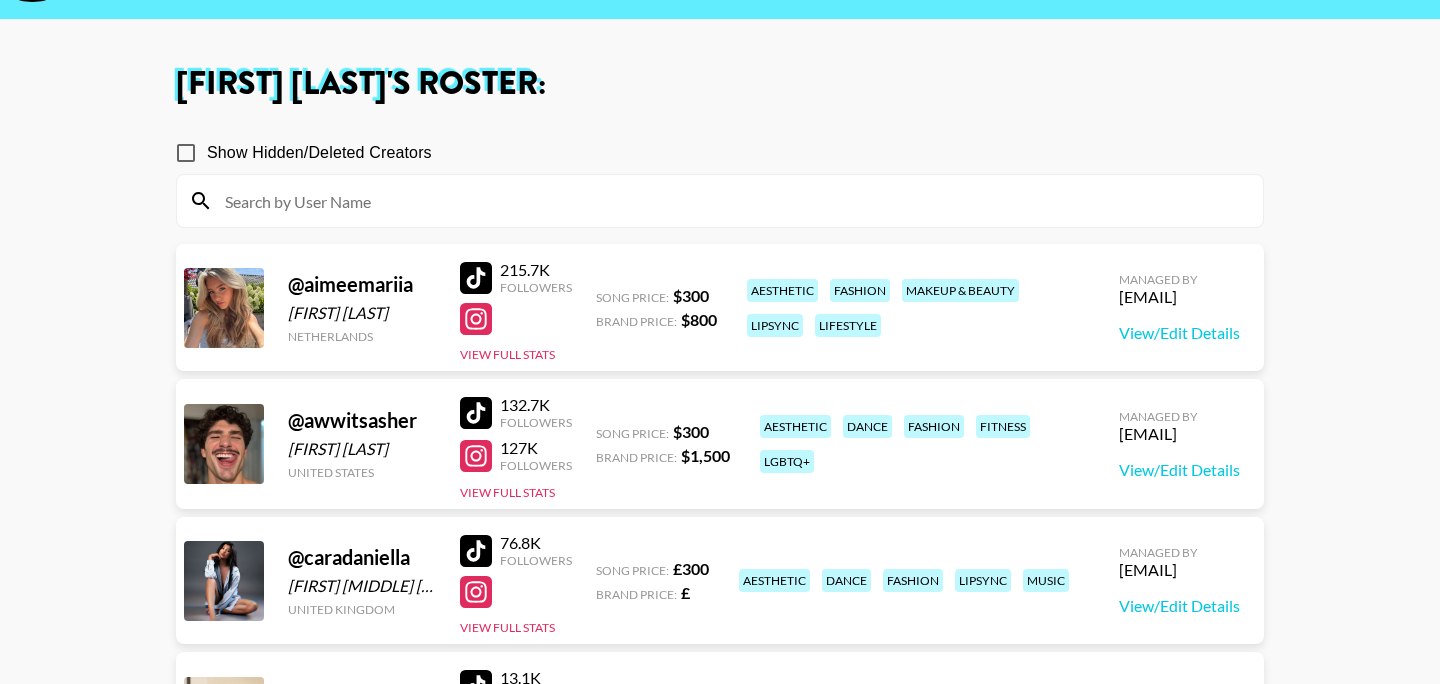 click at bounding box center [476, 456] 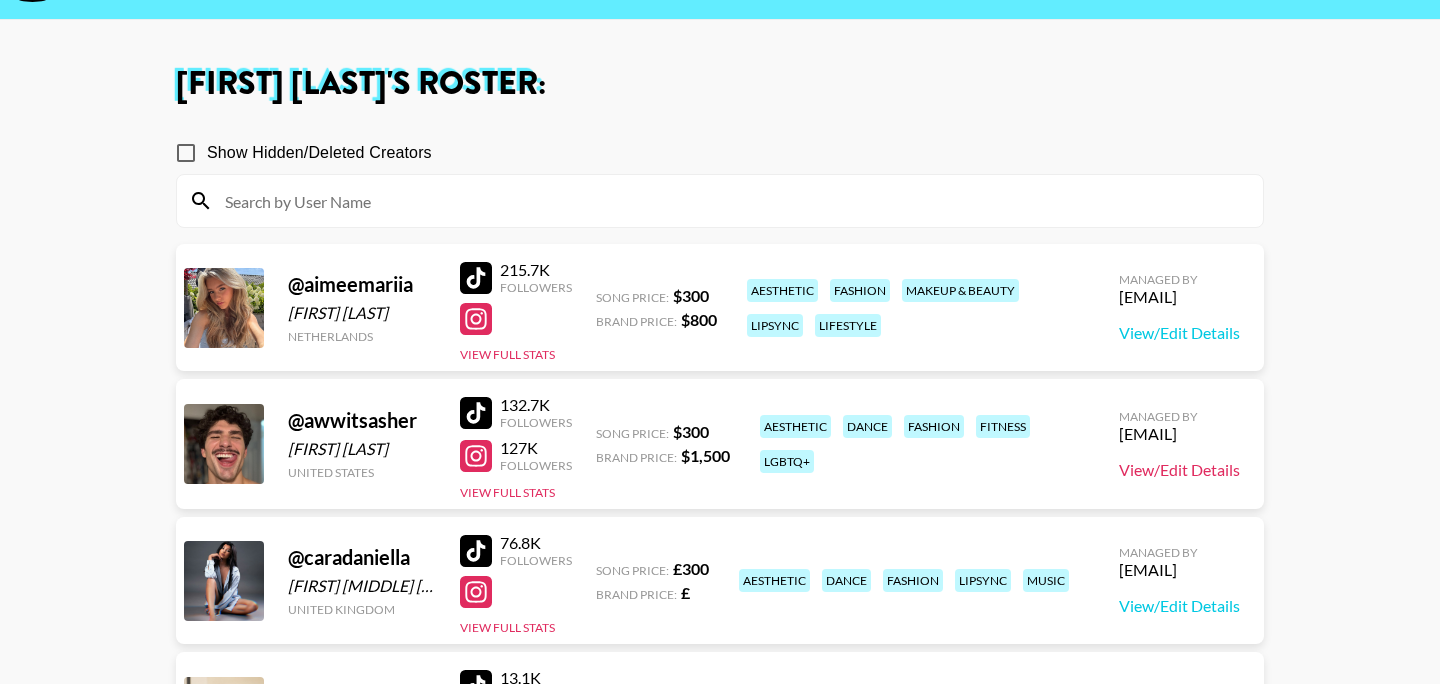 click on "View/Edit Details" at bounding box center [1179, 470] 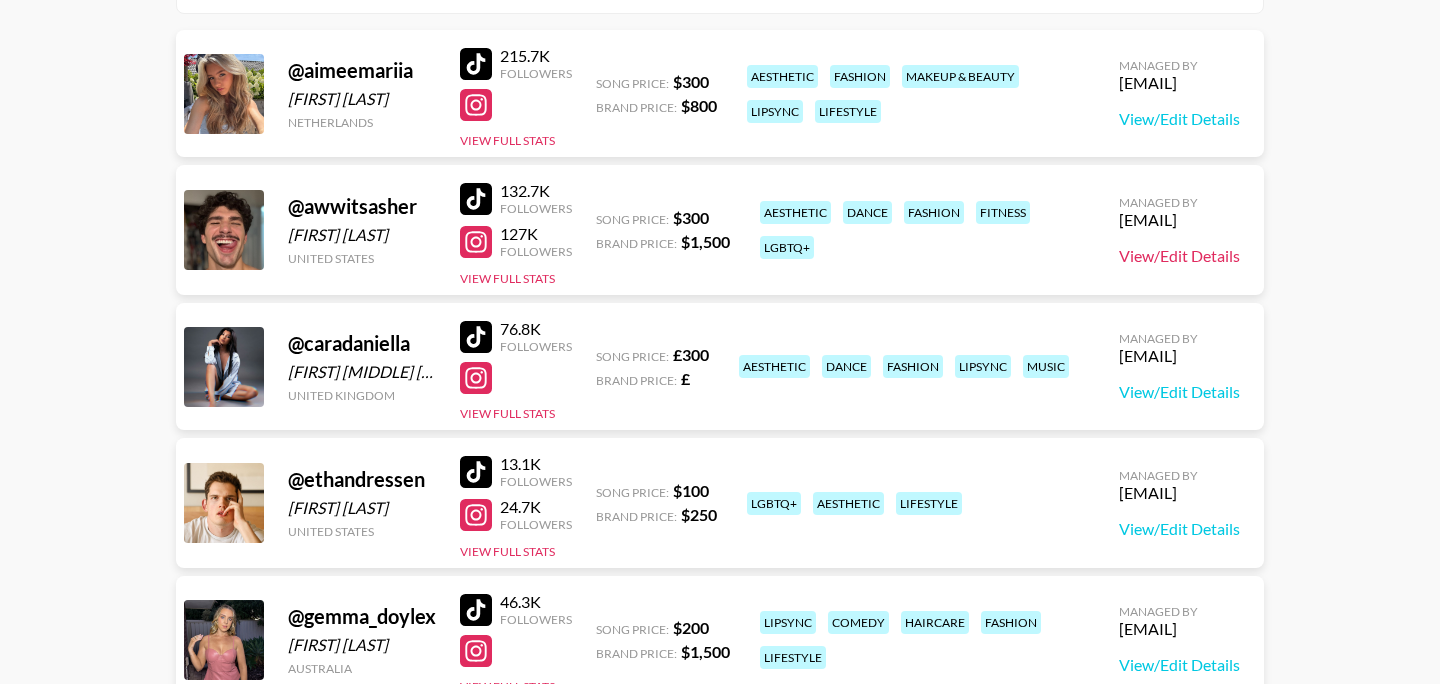 scroll, scrollTop: 309, scrollLeft: 0, axis: vertical 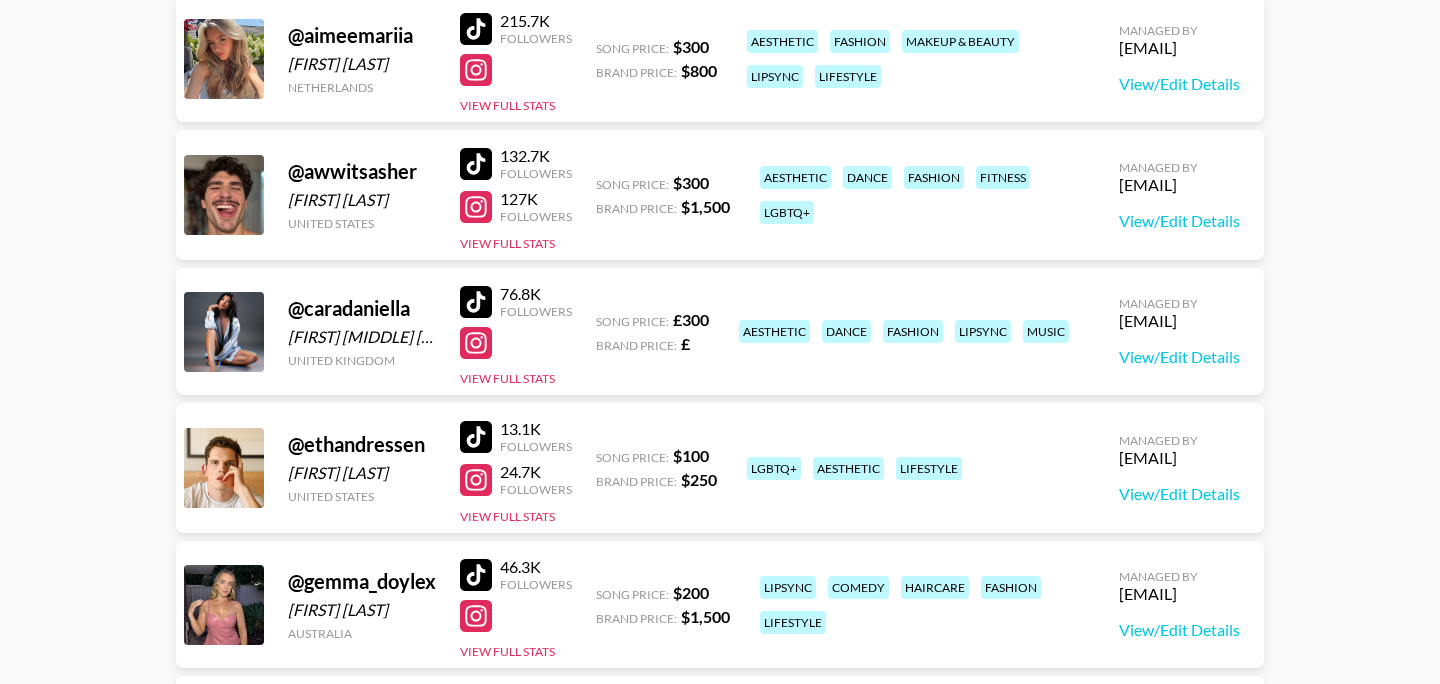 click at bounding box center [476, 480] 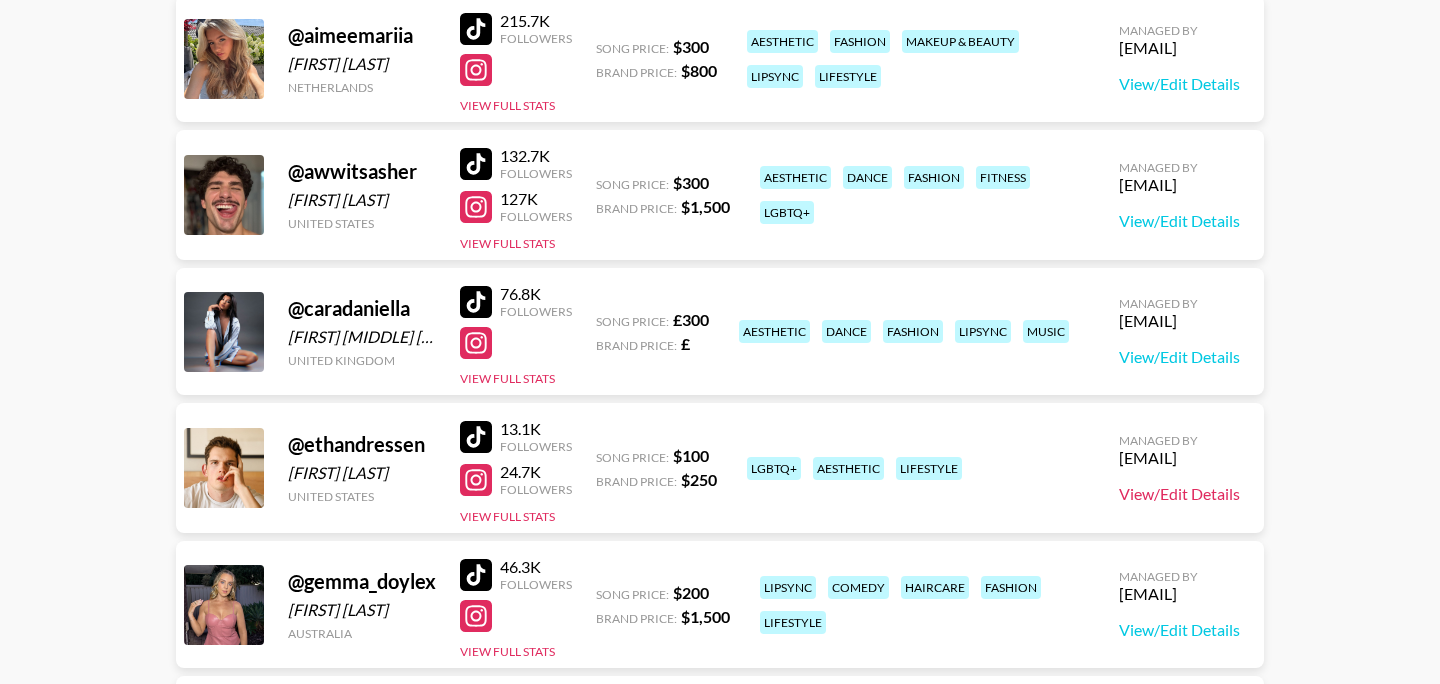click on "View/Edit Details" at bounding box center [1179, 494] 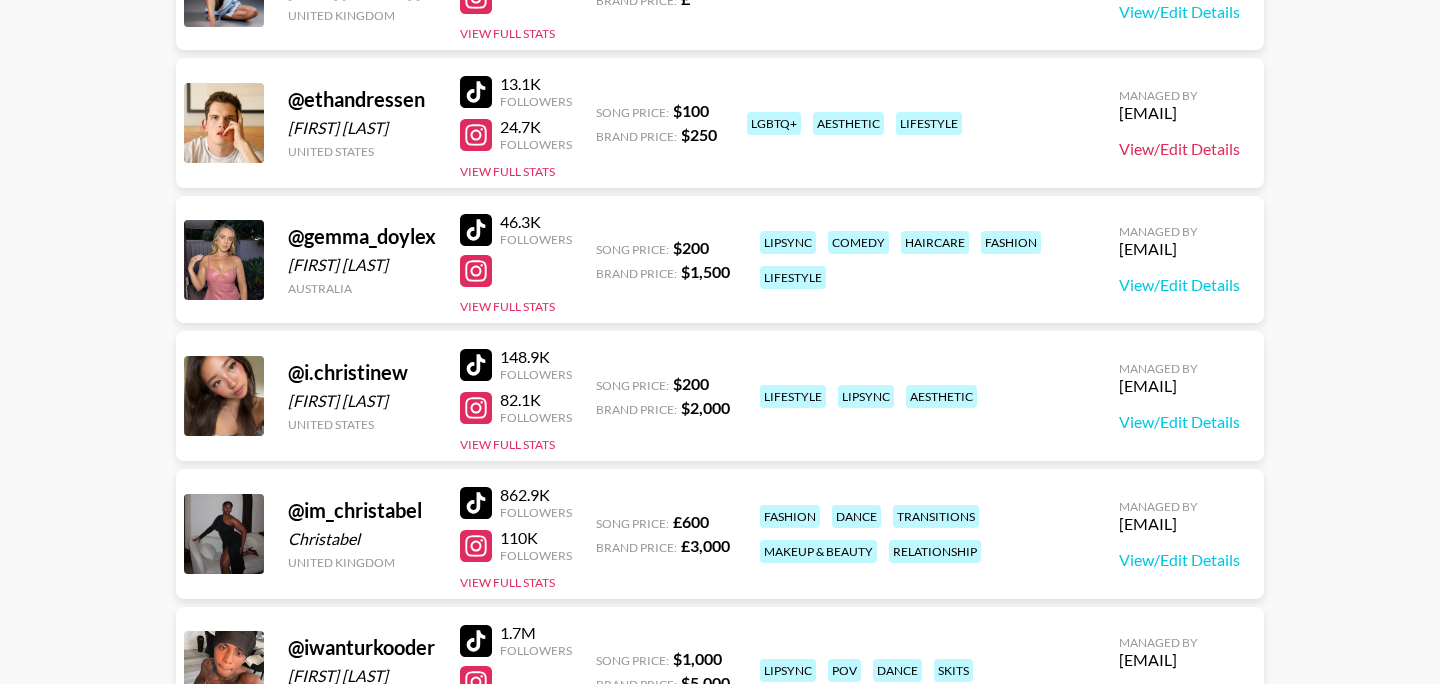 scroll, scrollTop: 662, scrollLeft: 0, axis: vertical 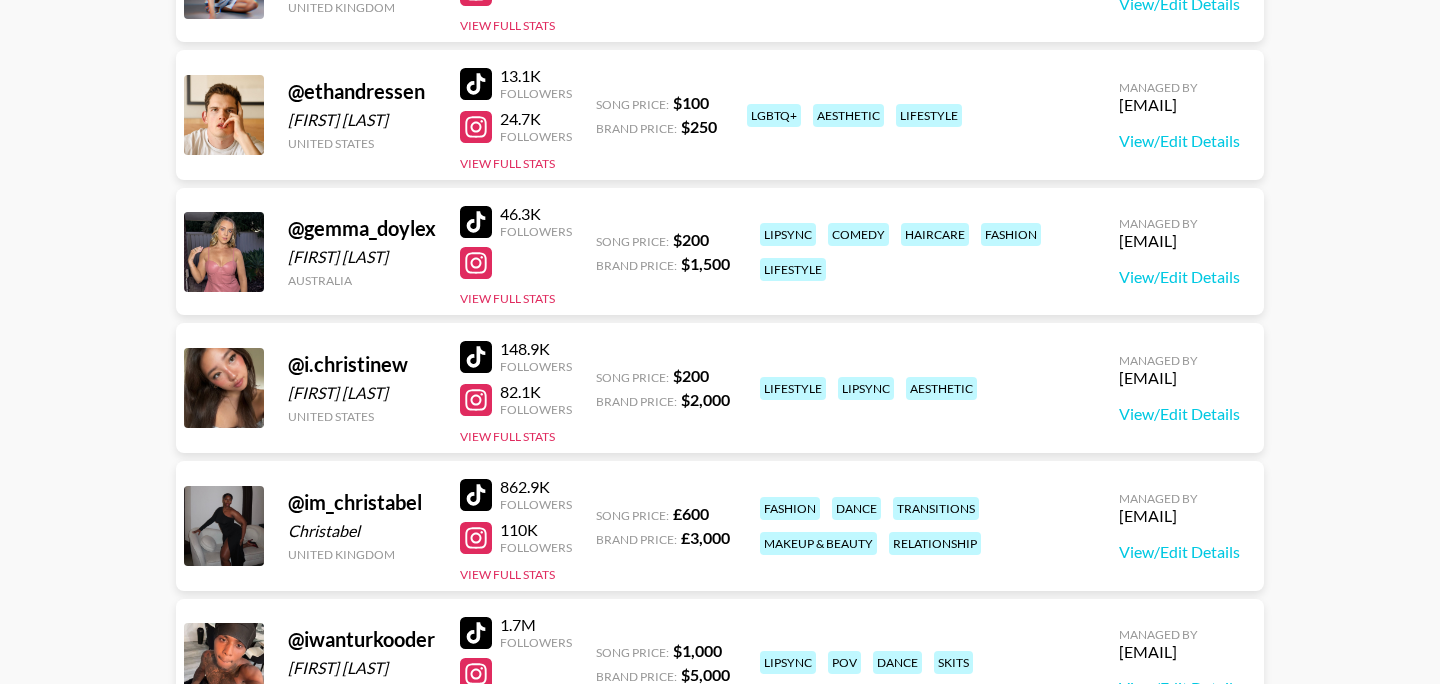 click at bounding box center (476, 400) 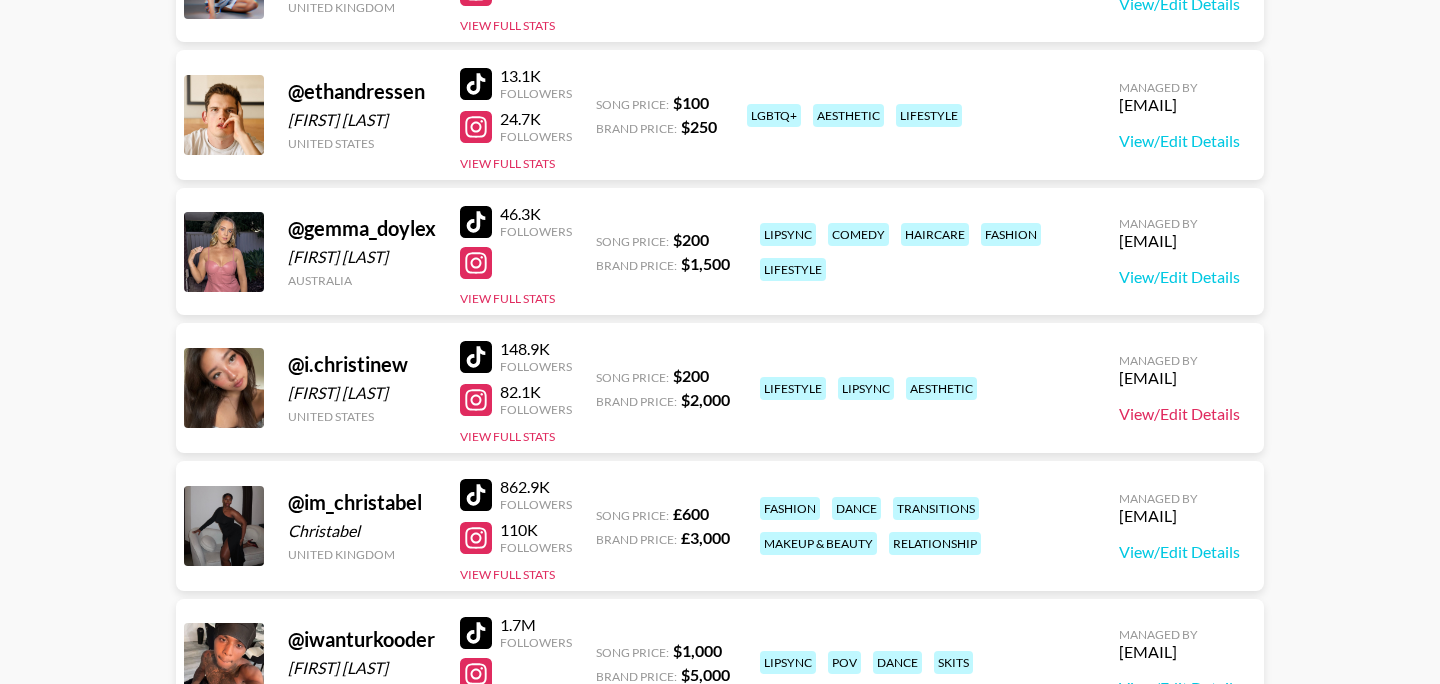 click on "View/Edit Details" at bounding box center (1179, 414) 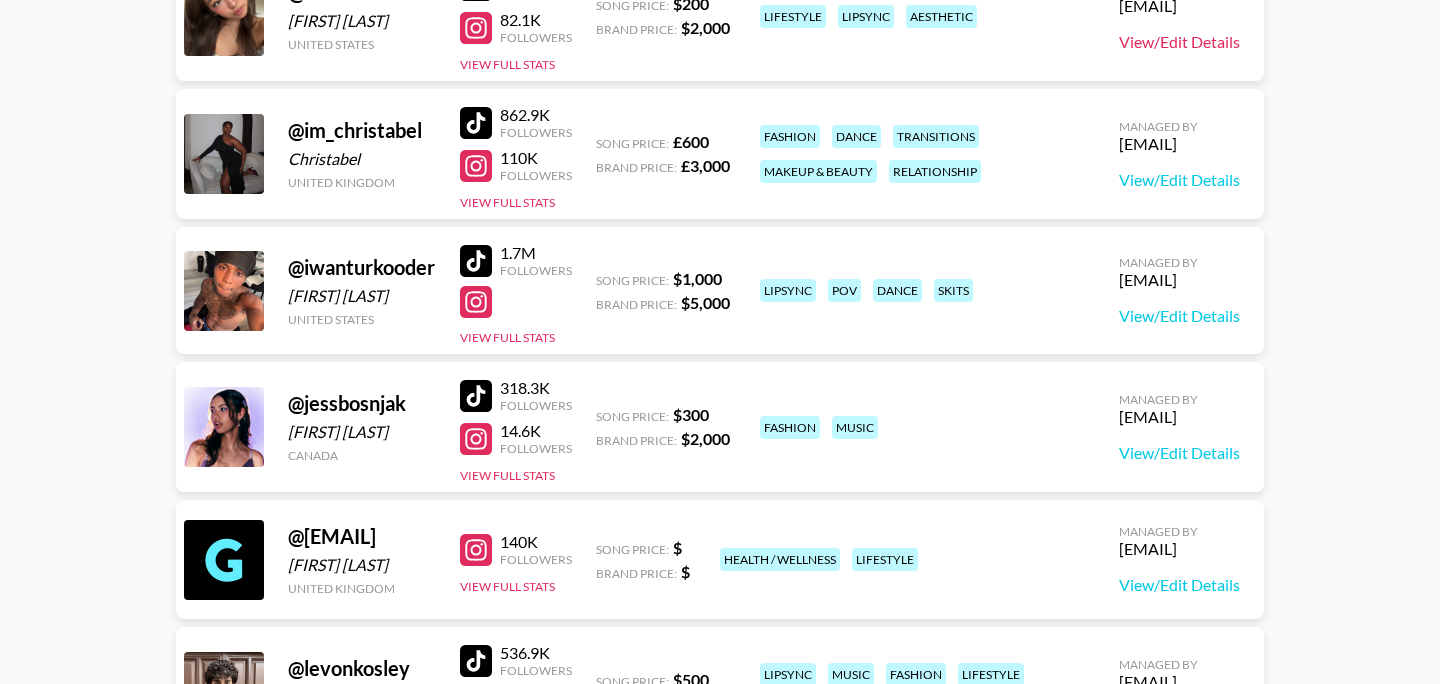 scroll, scrollTop: 1035, scrollLeft: 0, axis: vertical 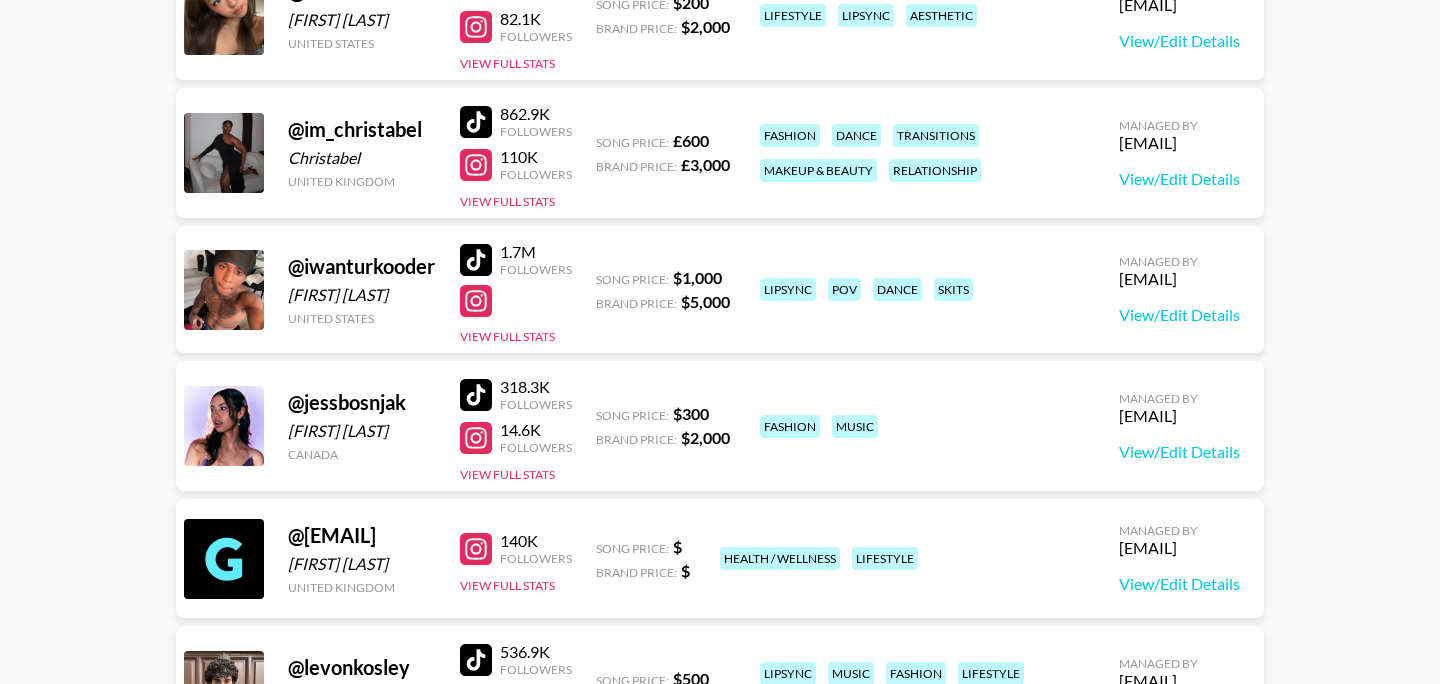 click at bounding box center [476, 438] 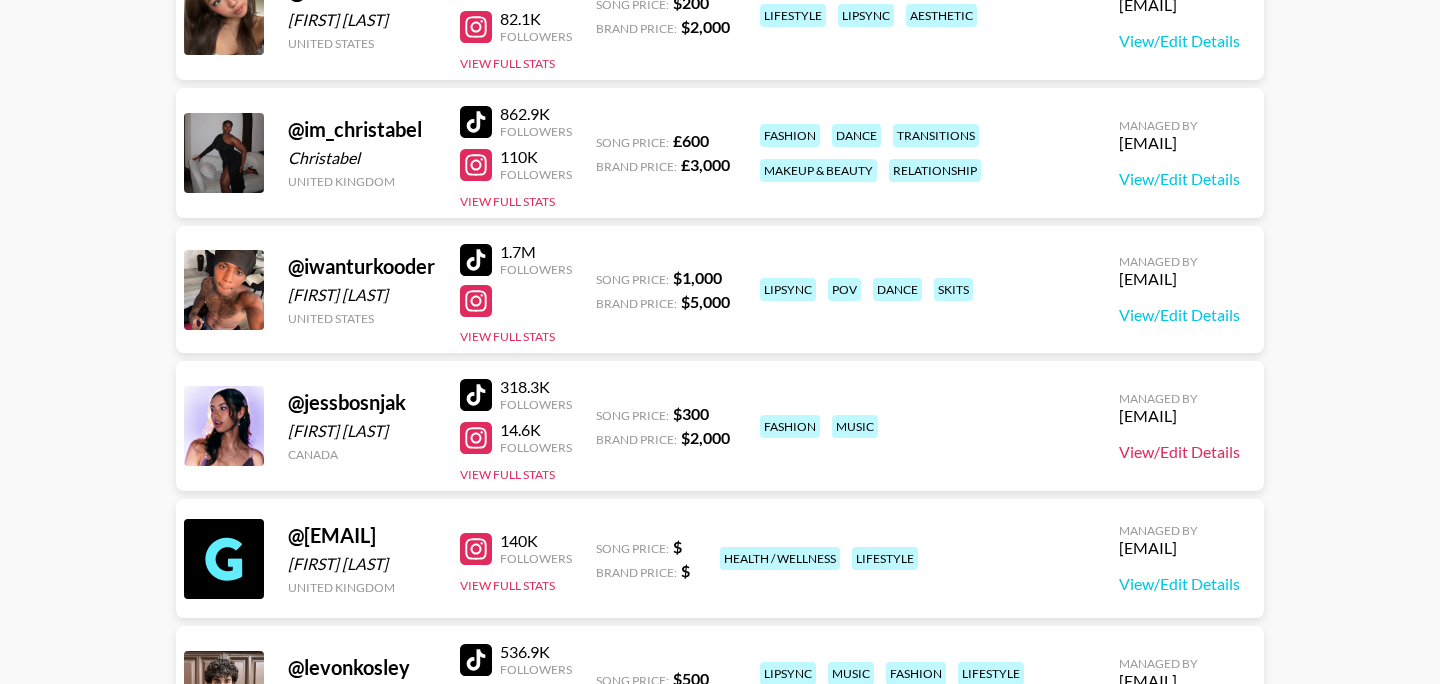 click on "View/Edit Details" at bounding box center (1179, 452) 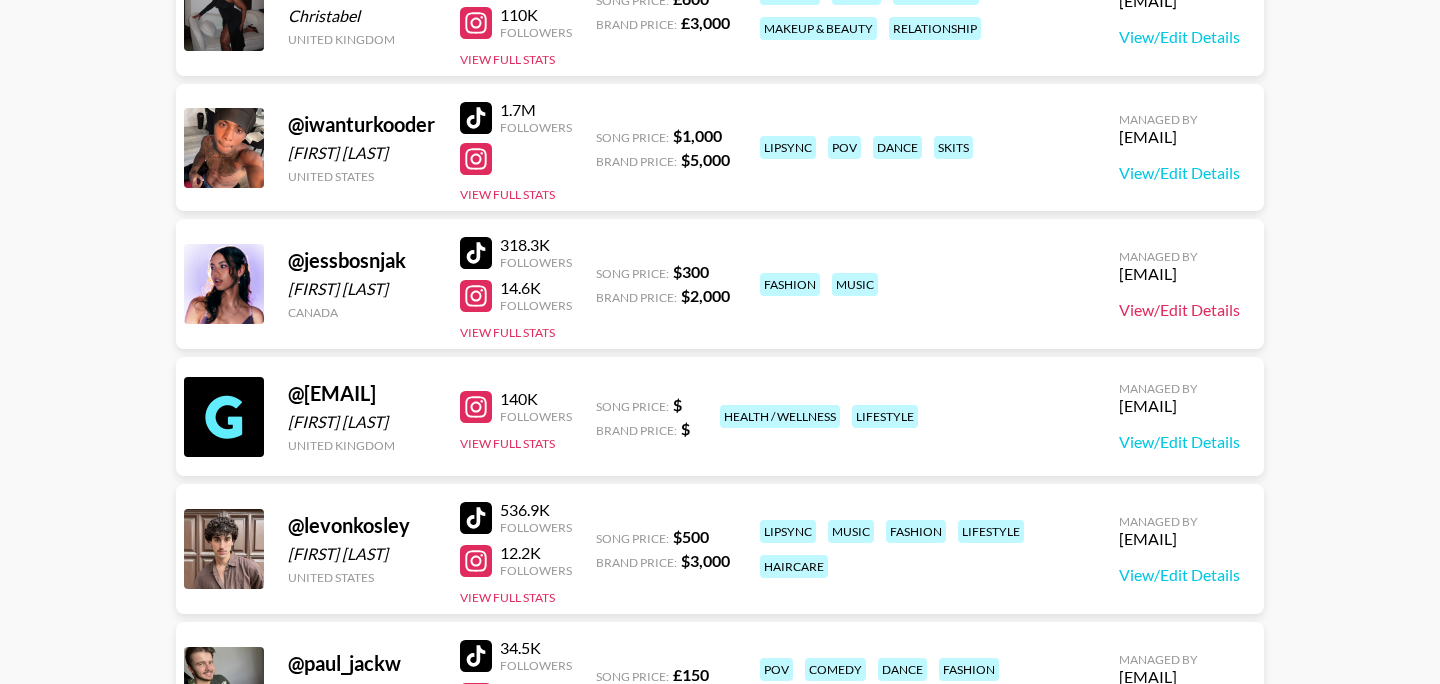 scroll, scrollTop: 1178, scrollLeft: 0, axis: vertical 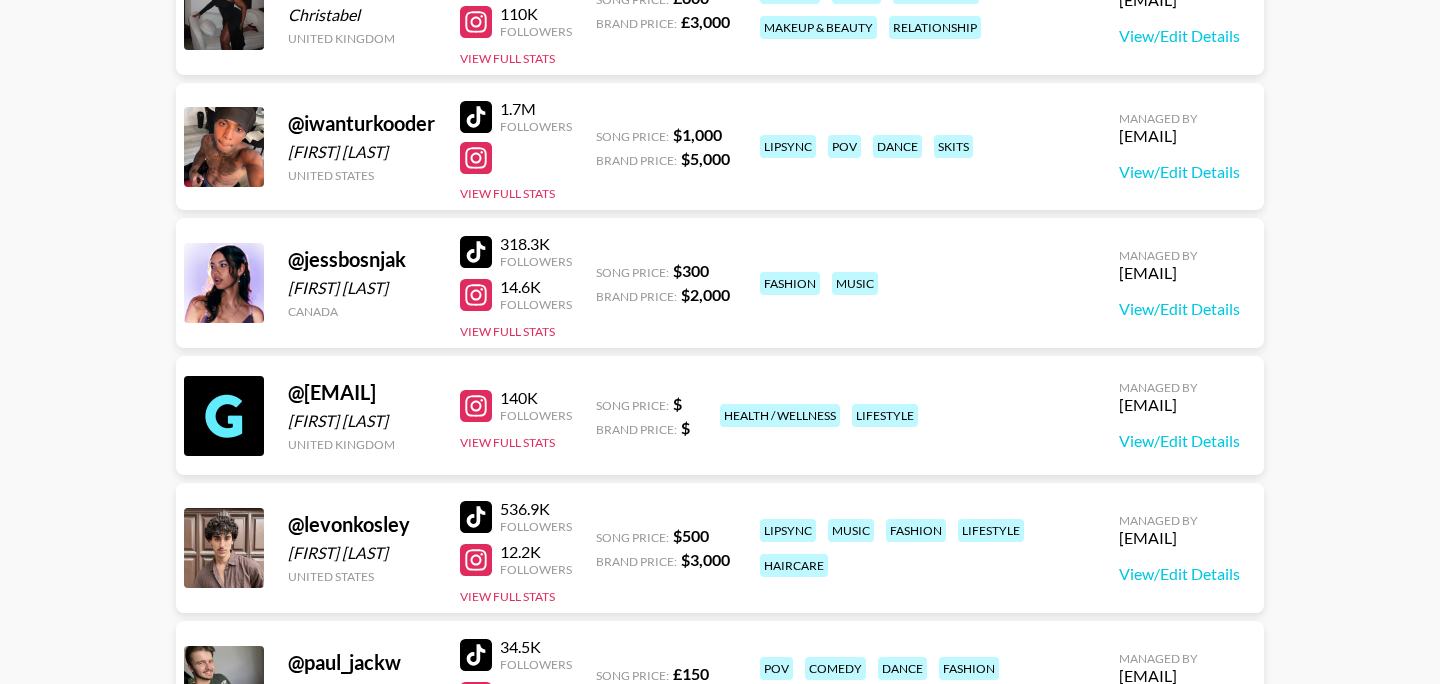 click at bounding box center (476, 406) 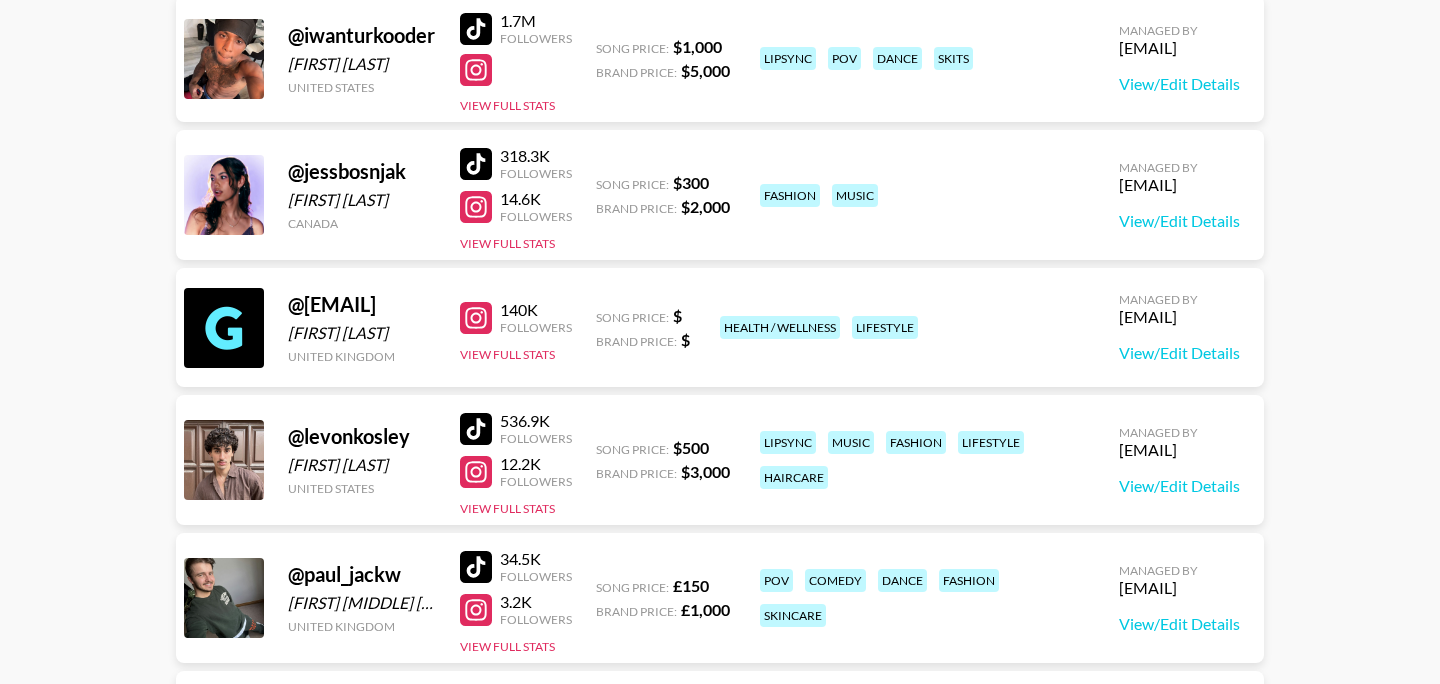 scroll, scrollTop: 1303, scrollLeft: 0, axis: vertical 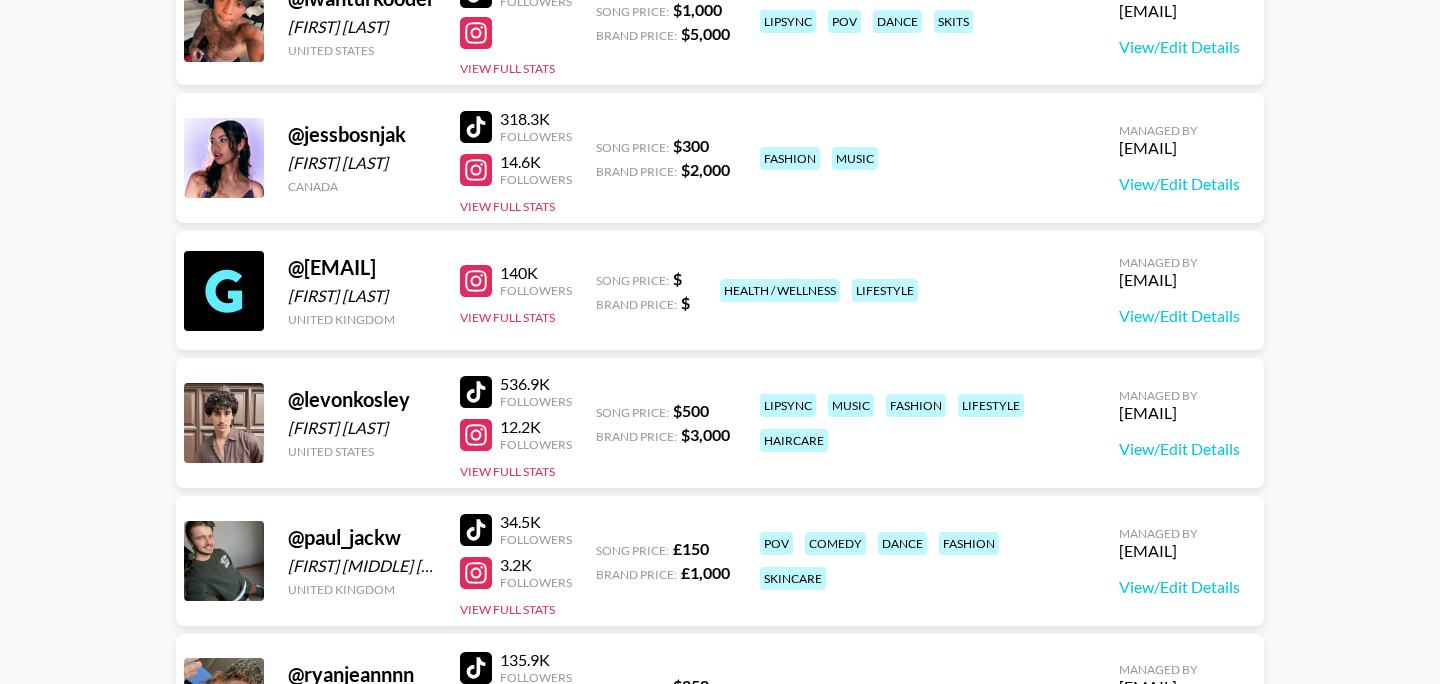 click at bounding box center [476, 435] 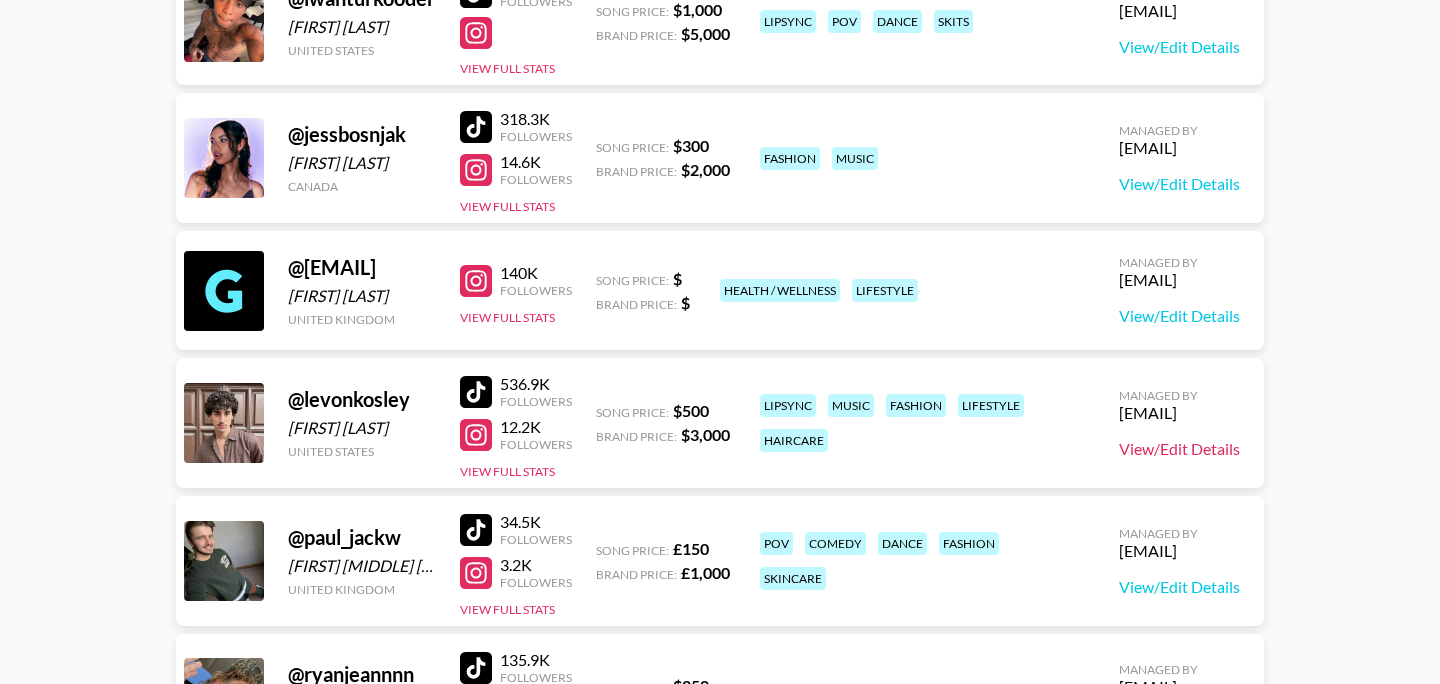click on "View/Edit Details" at bounding box center [1179, 449] 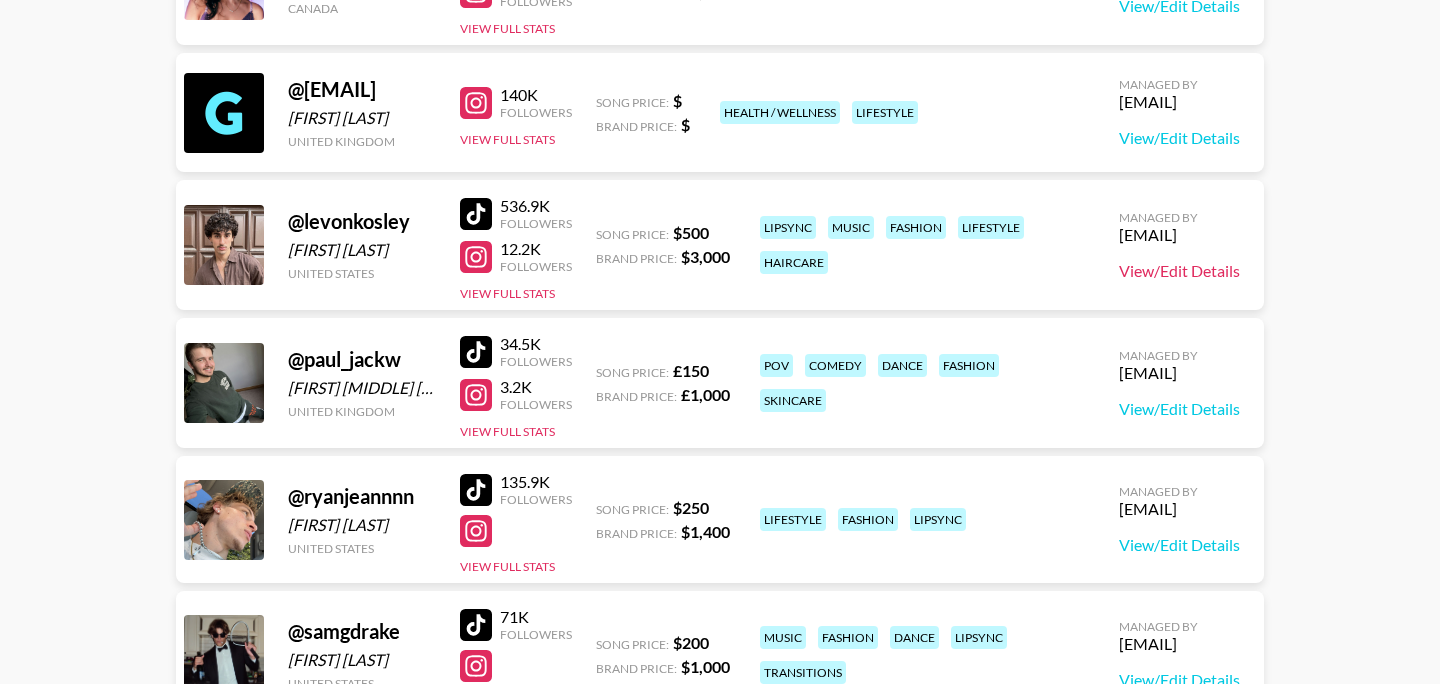 scroll, scrollTop: 1483, scrollLeft: 0, axis: vertical 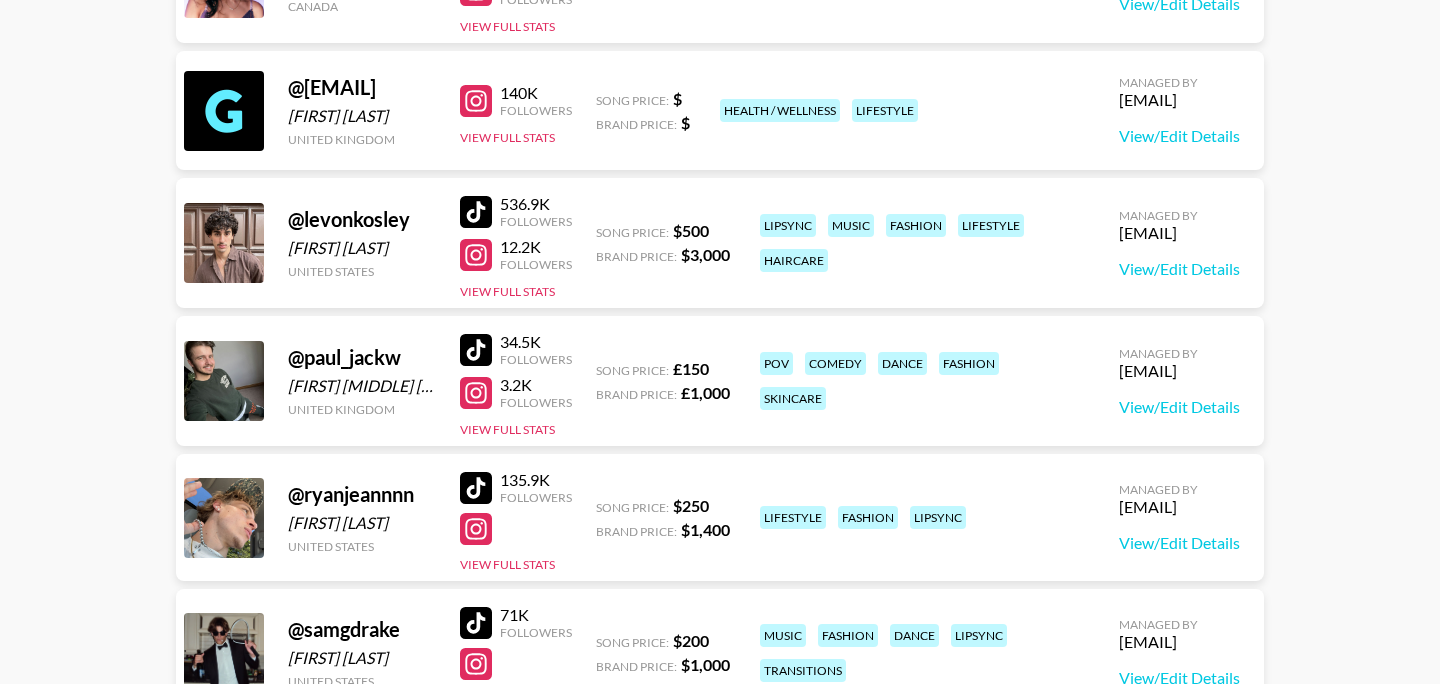 click at bounding box center (476, 393) 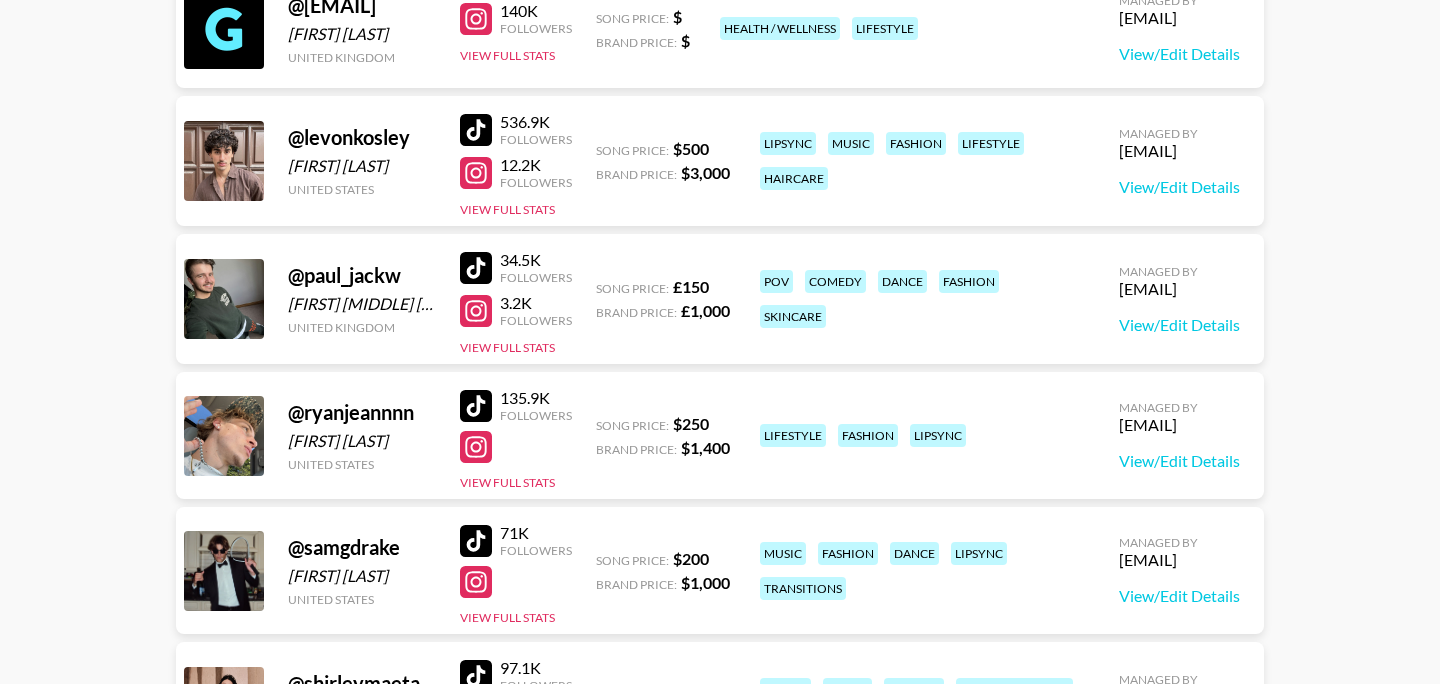 scroll, scrollTop: 1597, scrollLeft: 0, axis: vertical 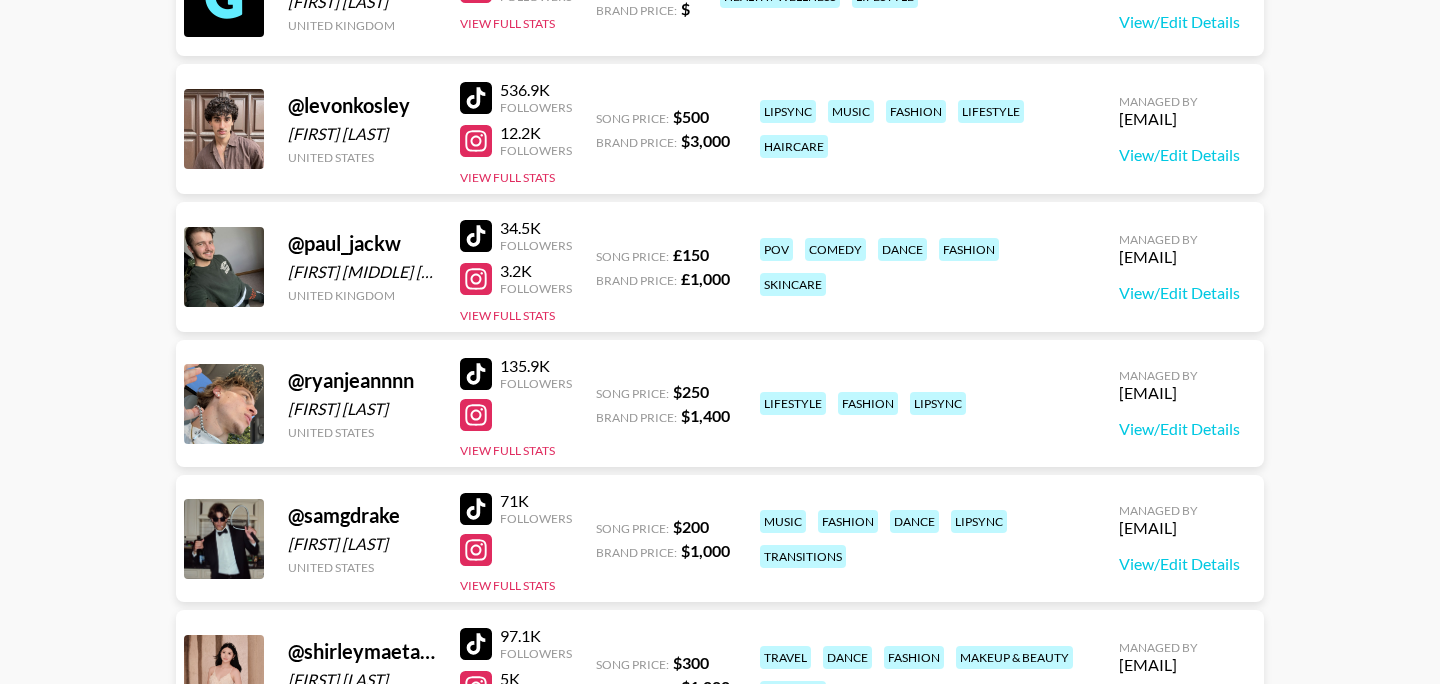 click at bounding box center (476, 415) 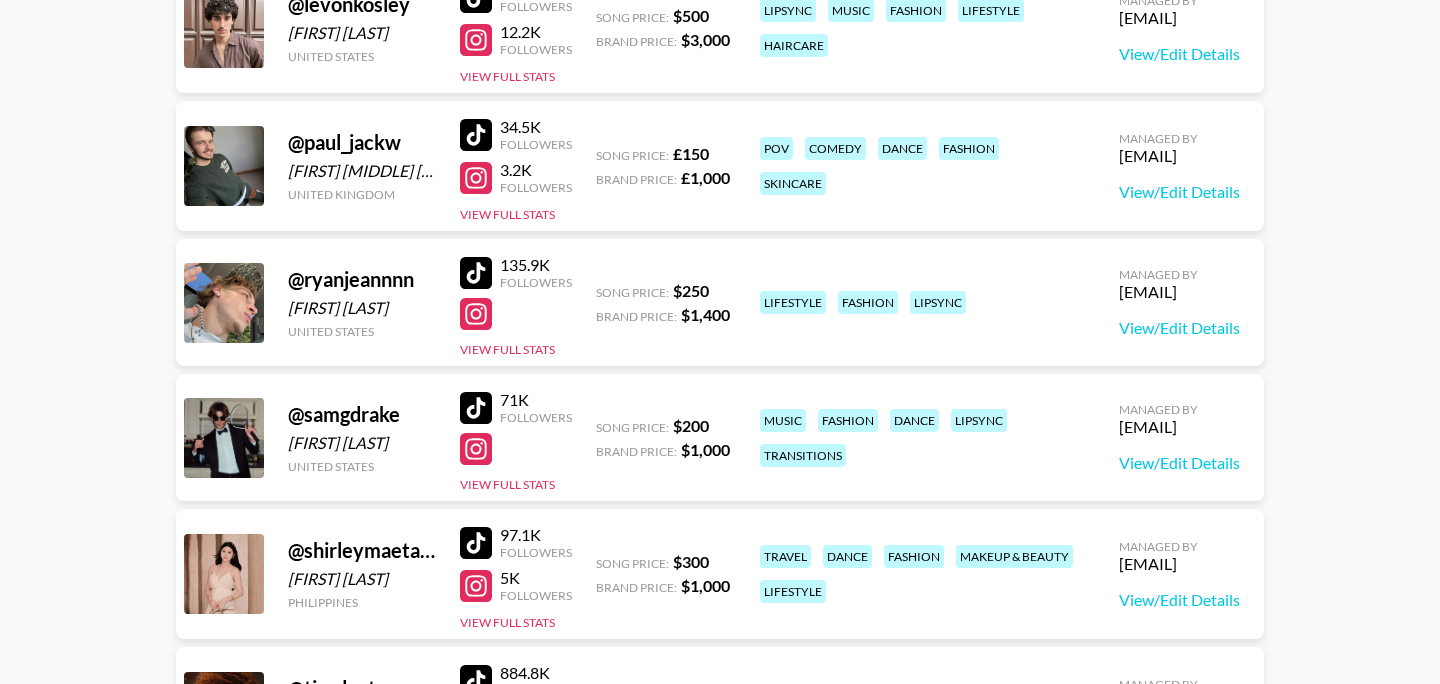 scroll, scrollTop: 1745, scrollLeft: 0, axis: vertical 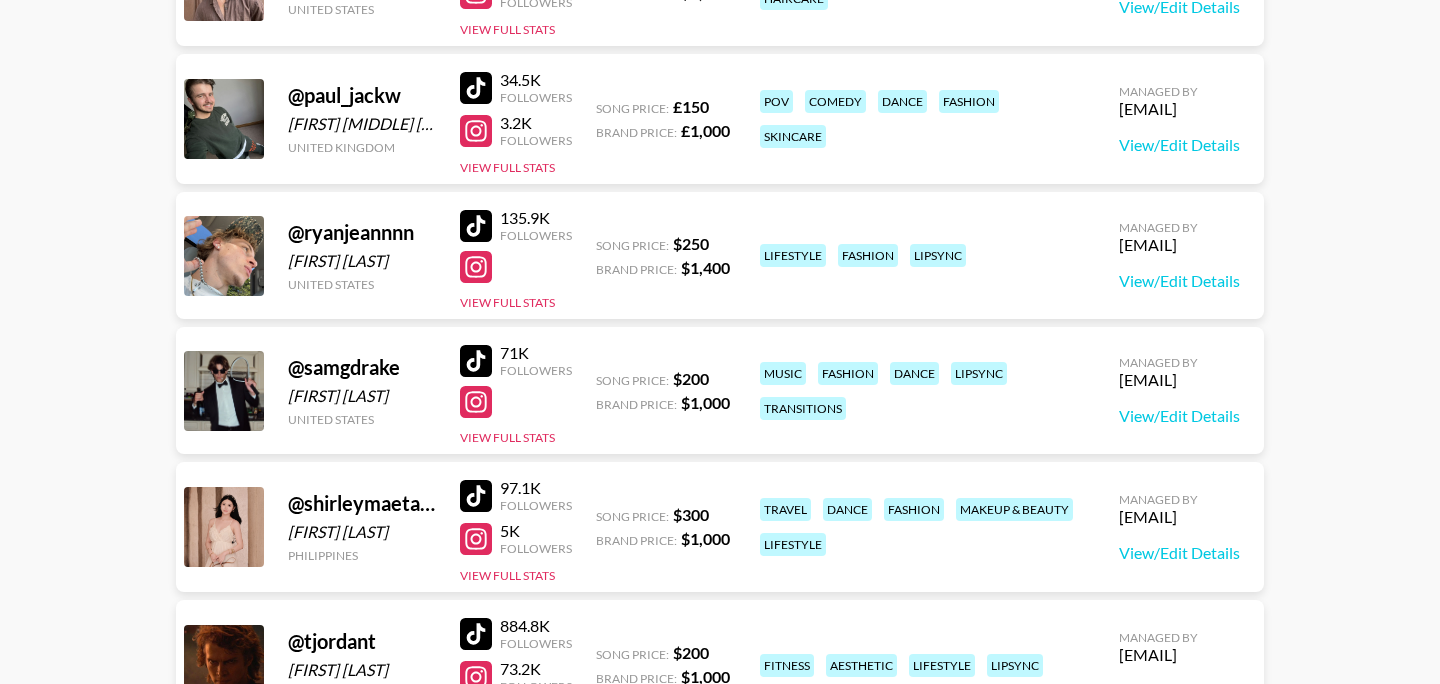 click at bounding box center (476, 402) 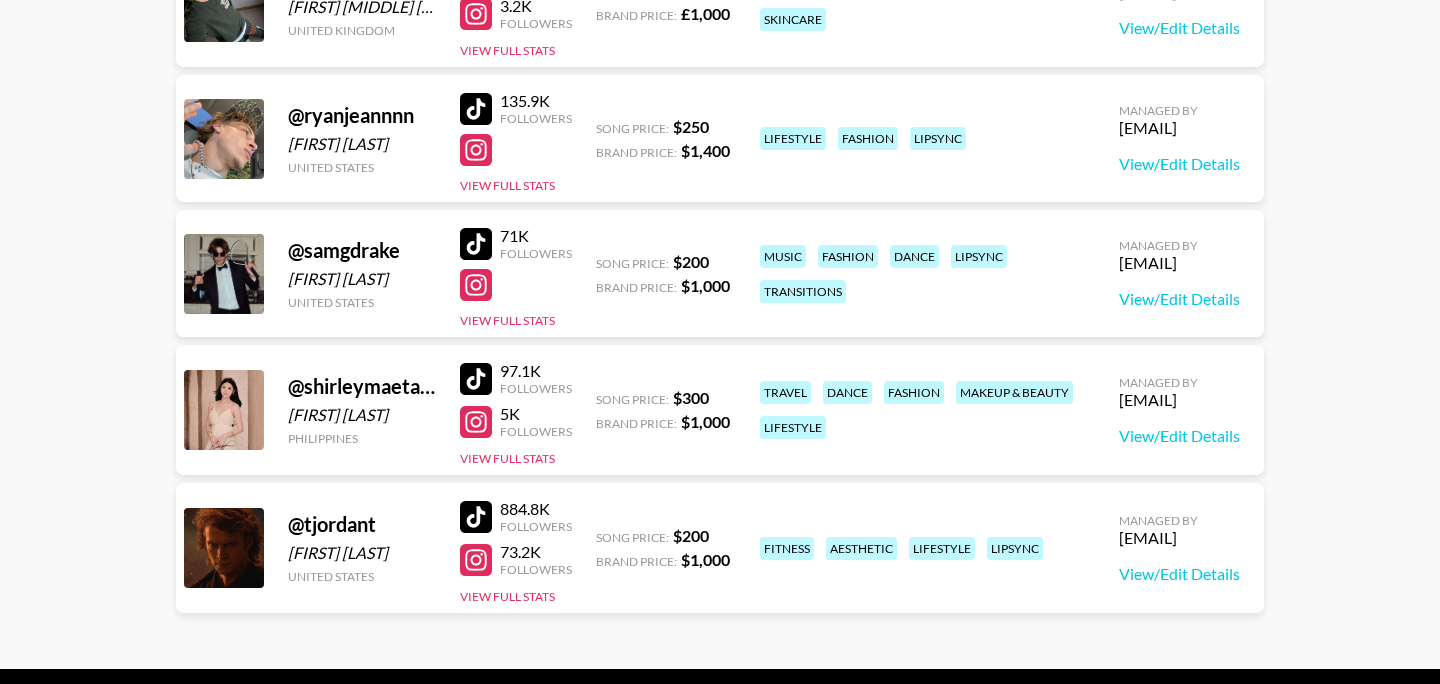 scroll, scrollTop: 1898, scrollLeft: 0, axis: vertical 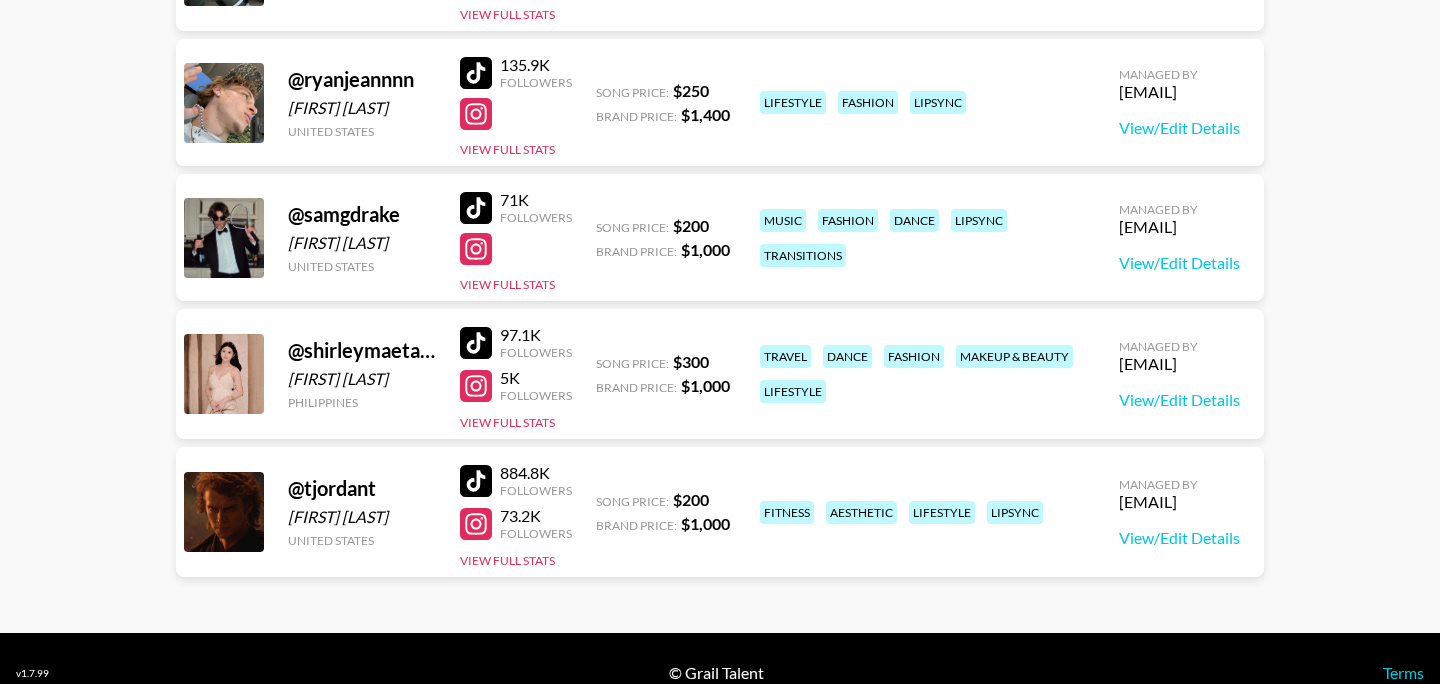 click at bounding box center [476, 386] 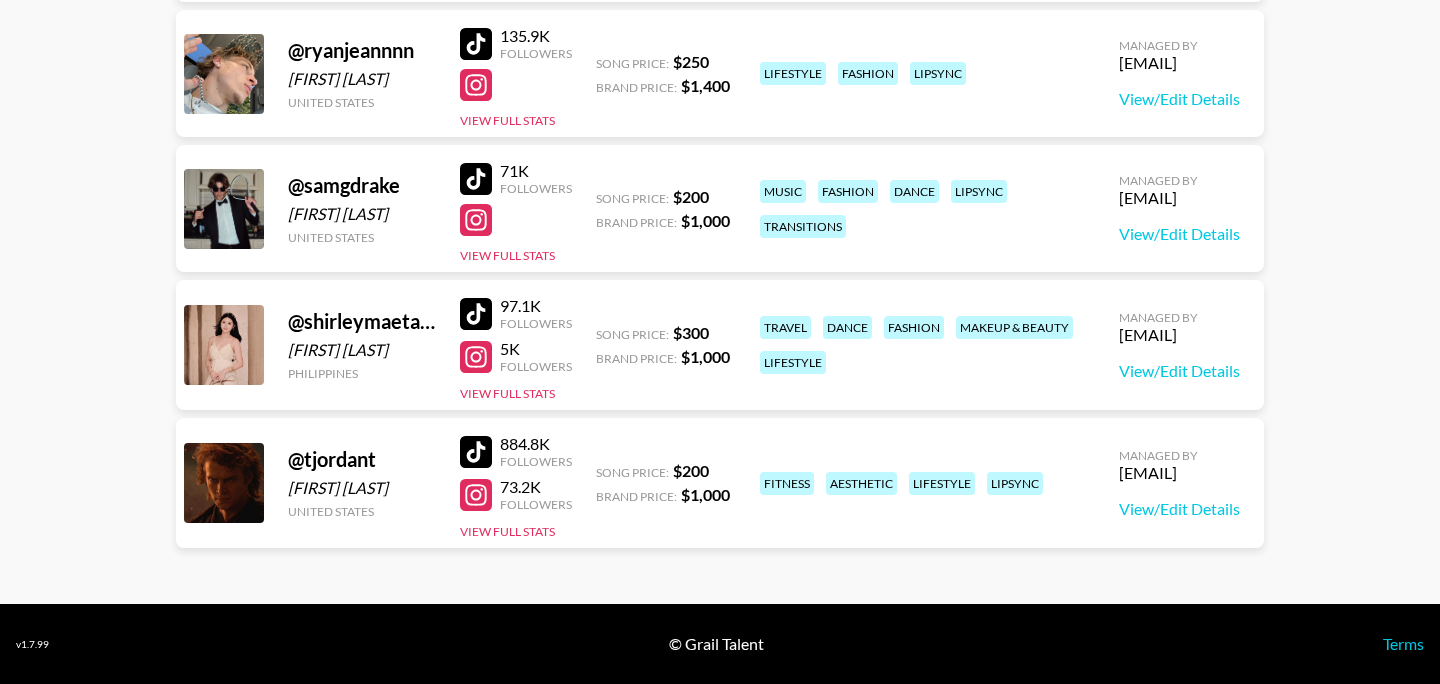 click at bounding box center [476, 495] 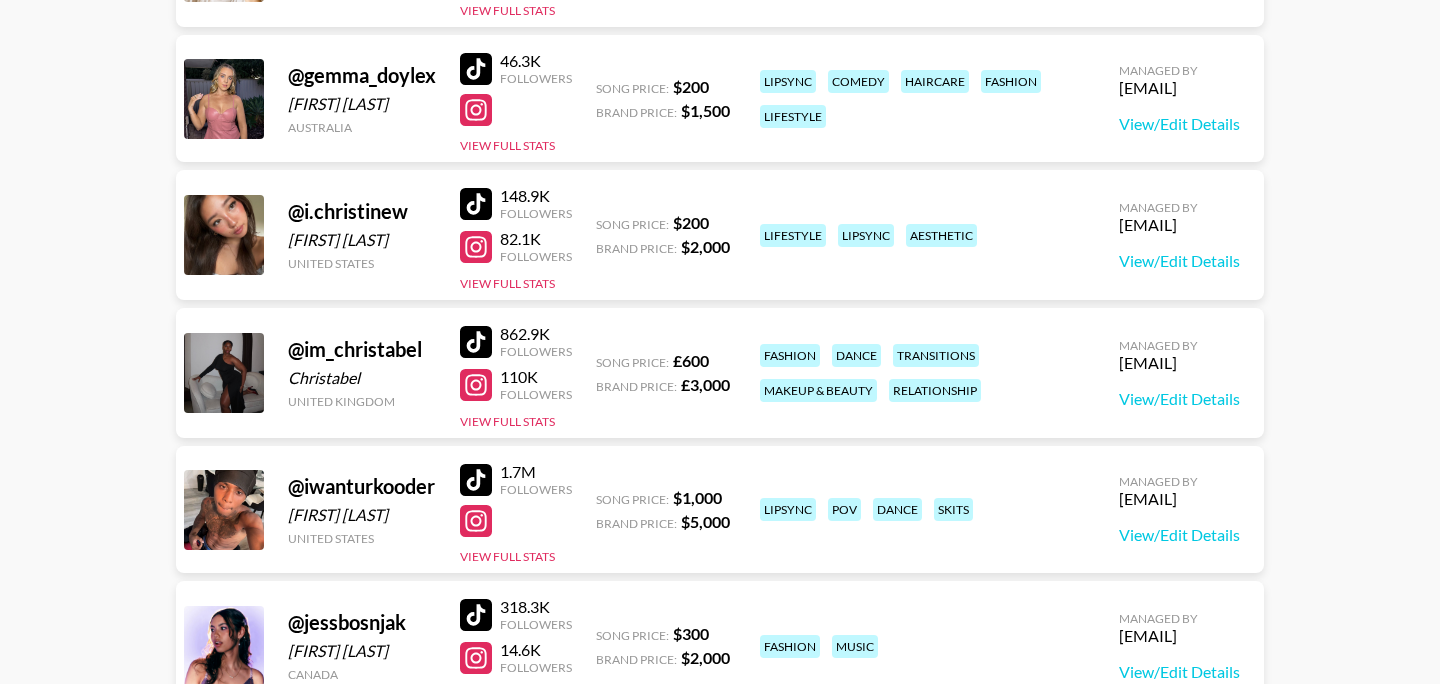scroll, scrollTop: 0, scrollLeft: 0, axis: both 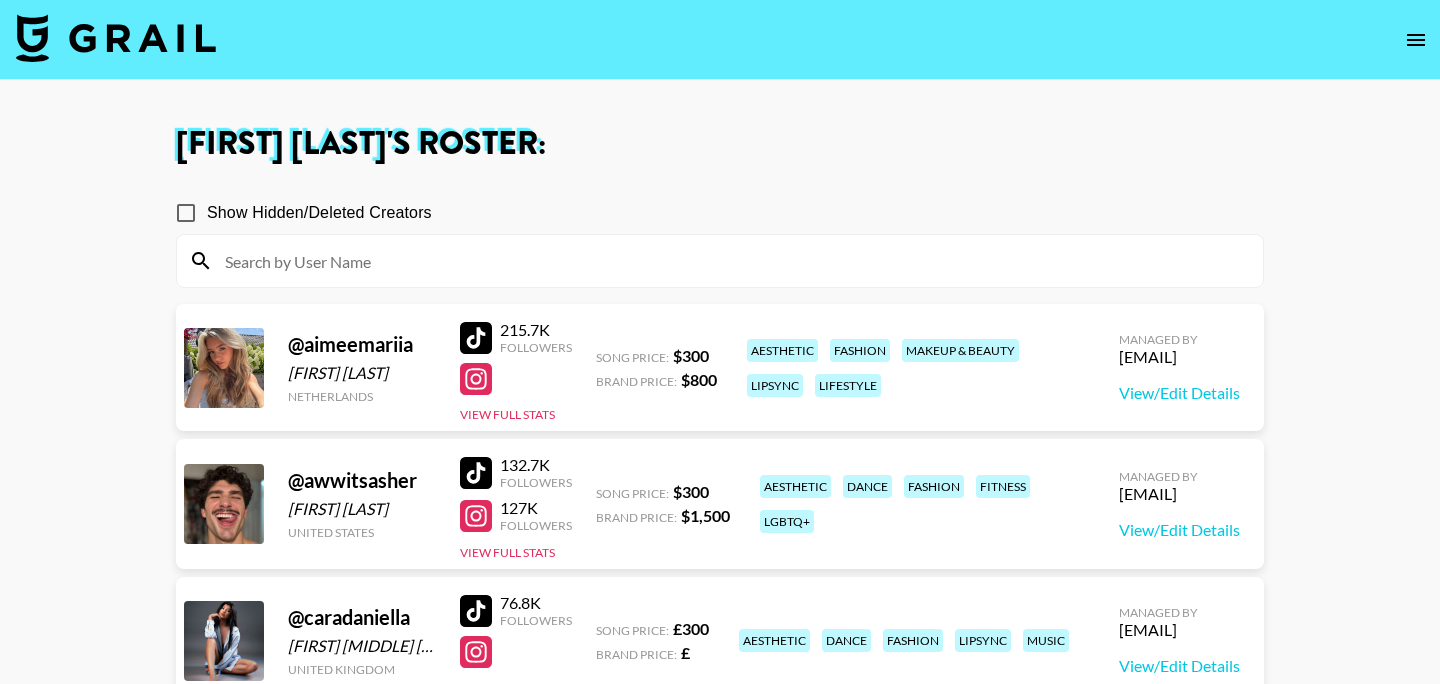 click at bounding box center (116, 38) 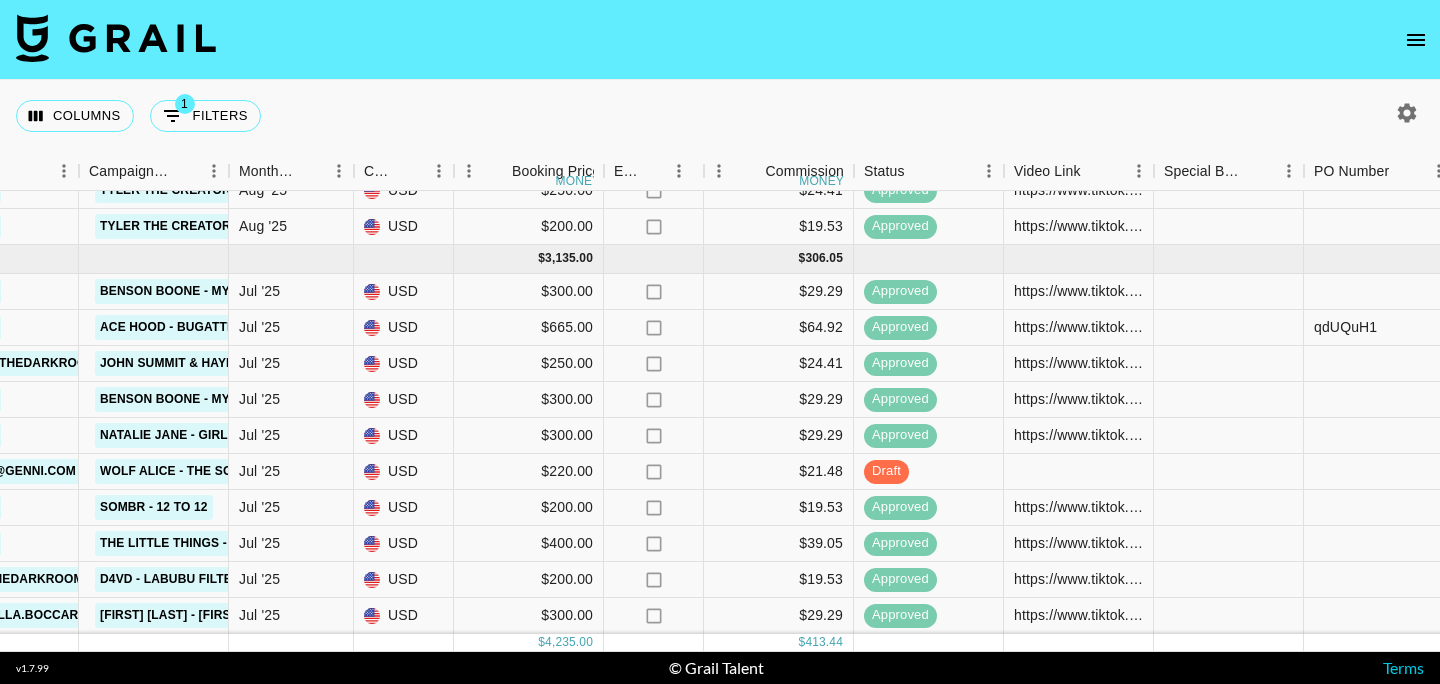 scroll, scrollTop: 0, scrollLeft: 886, axis: horizontal 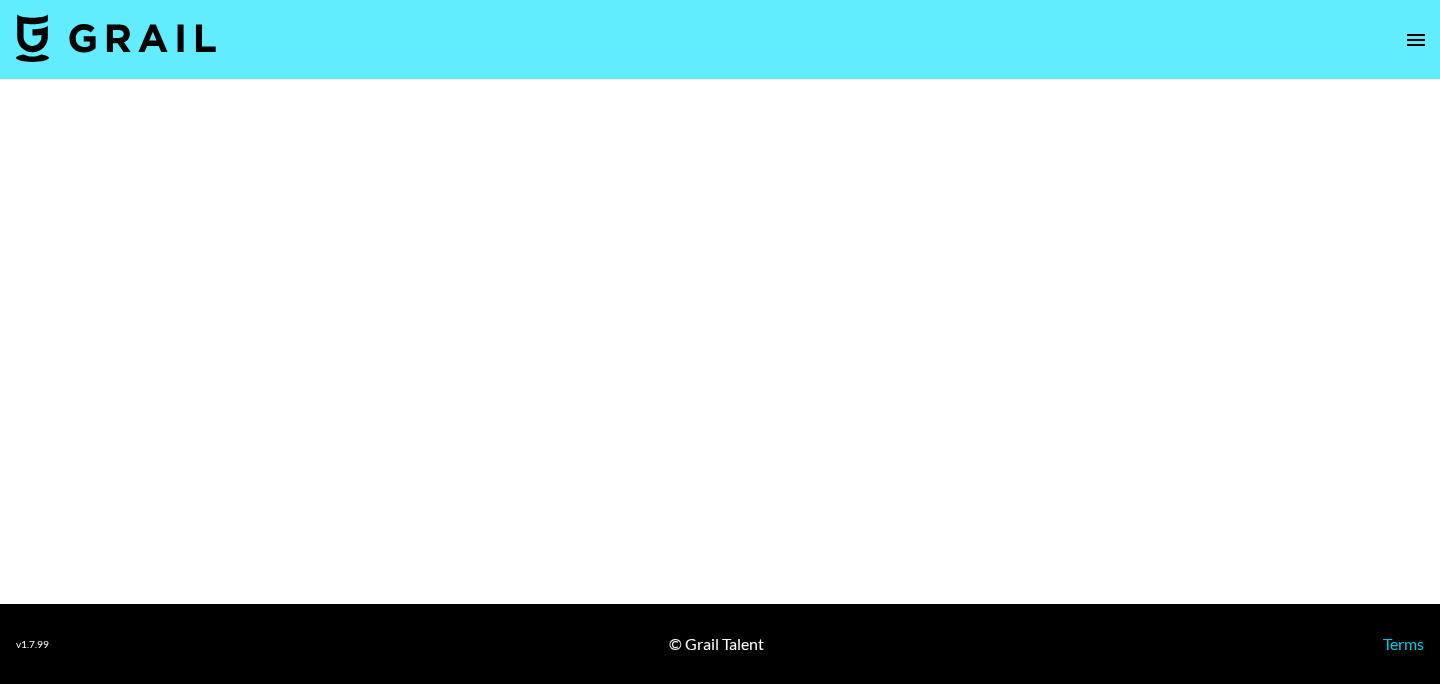 select on "Song" 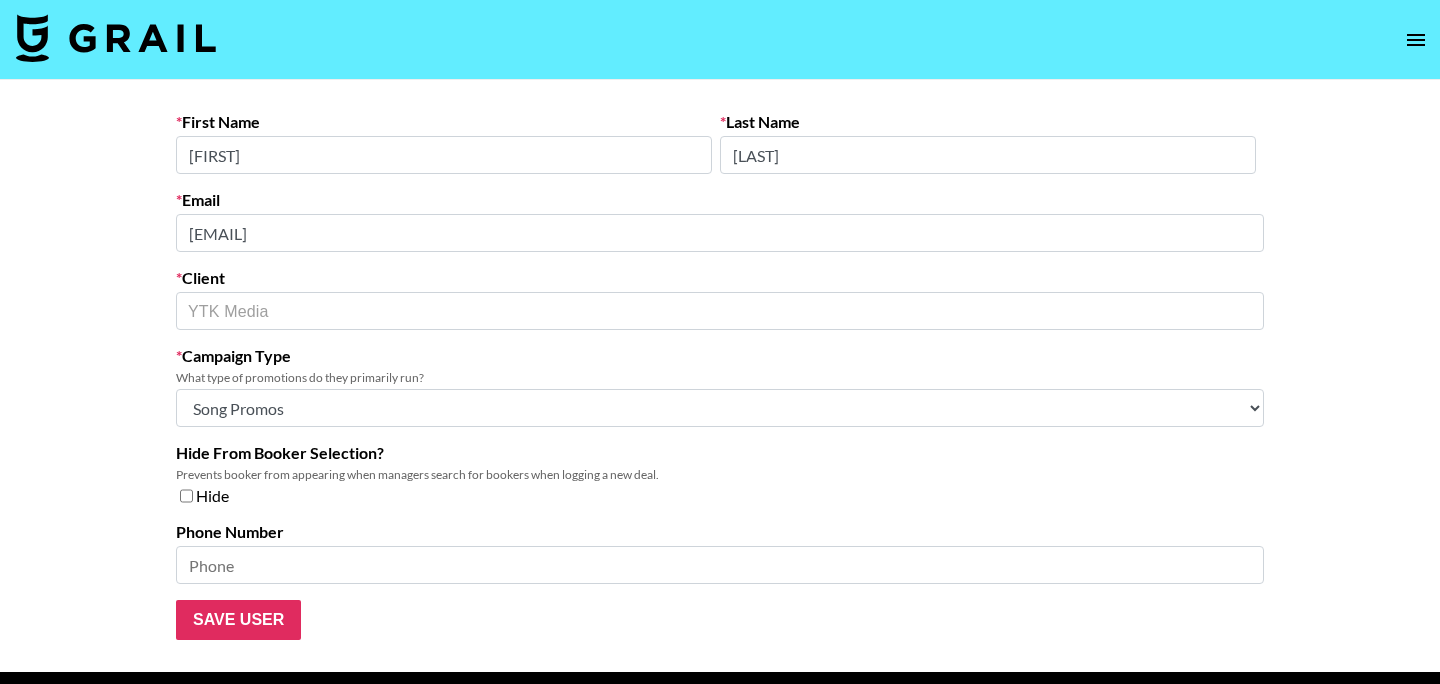 click on "[LAST]" at bounding box center (988, 155) 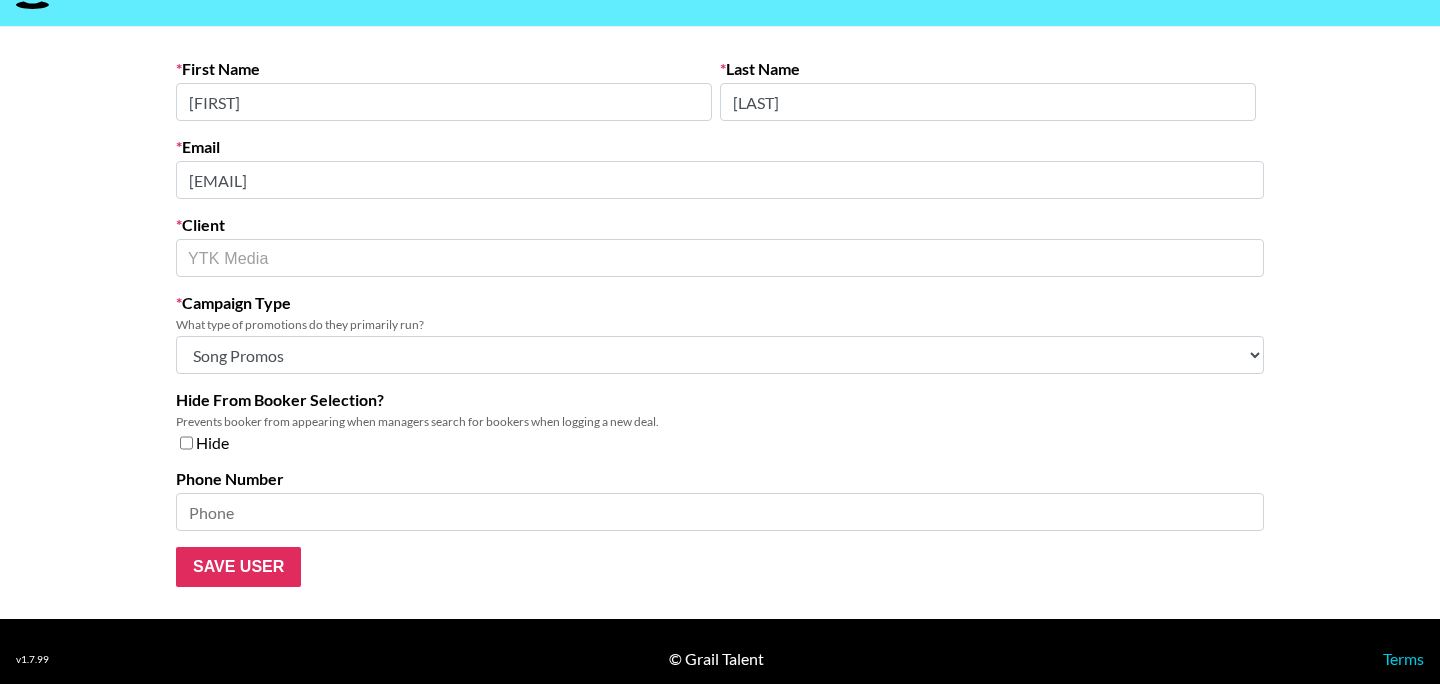 scroll, scrollTop: 0, scrollLeft: 0, axis: both 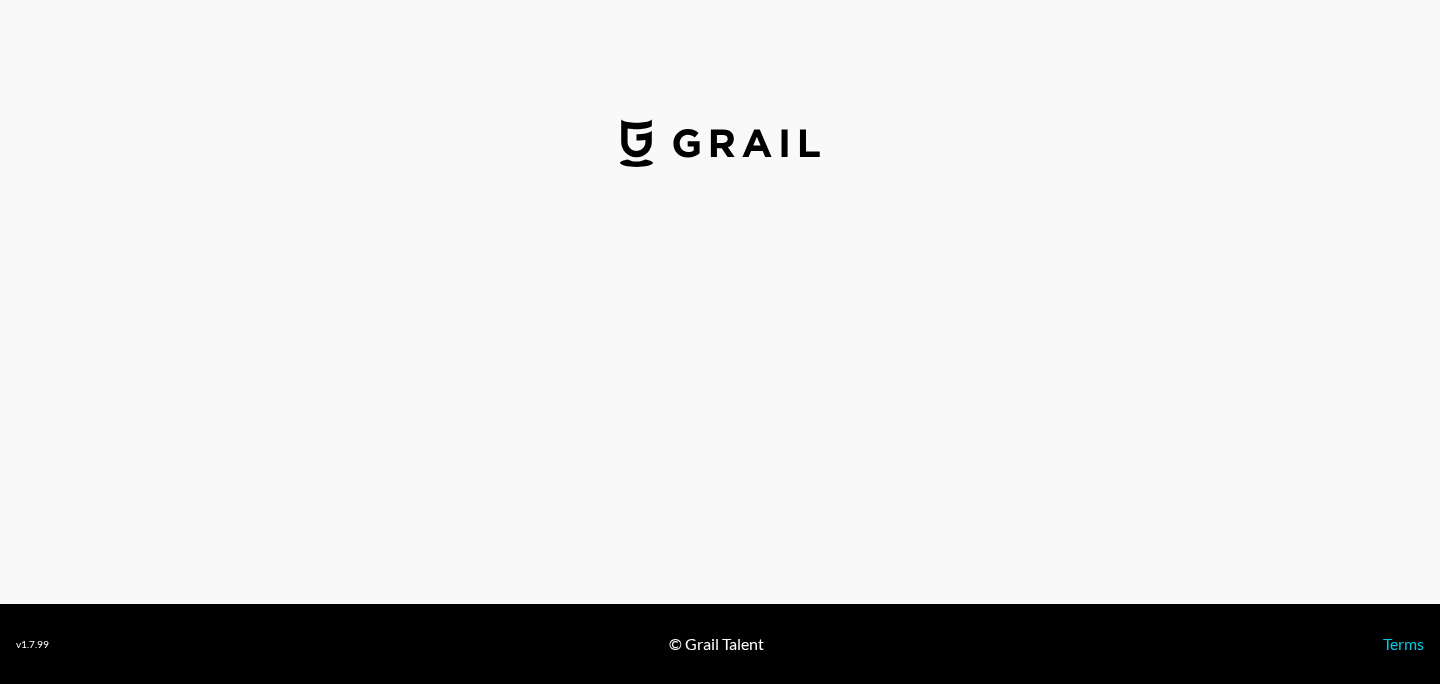 select on "USD" 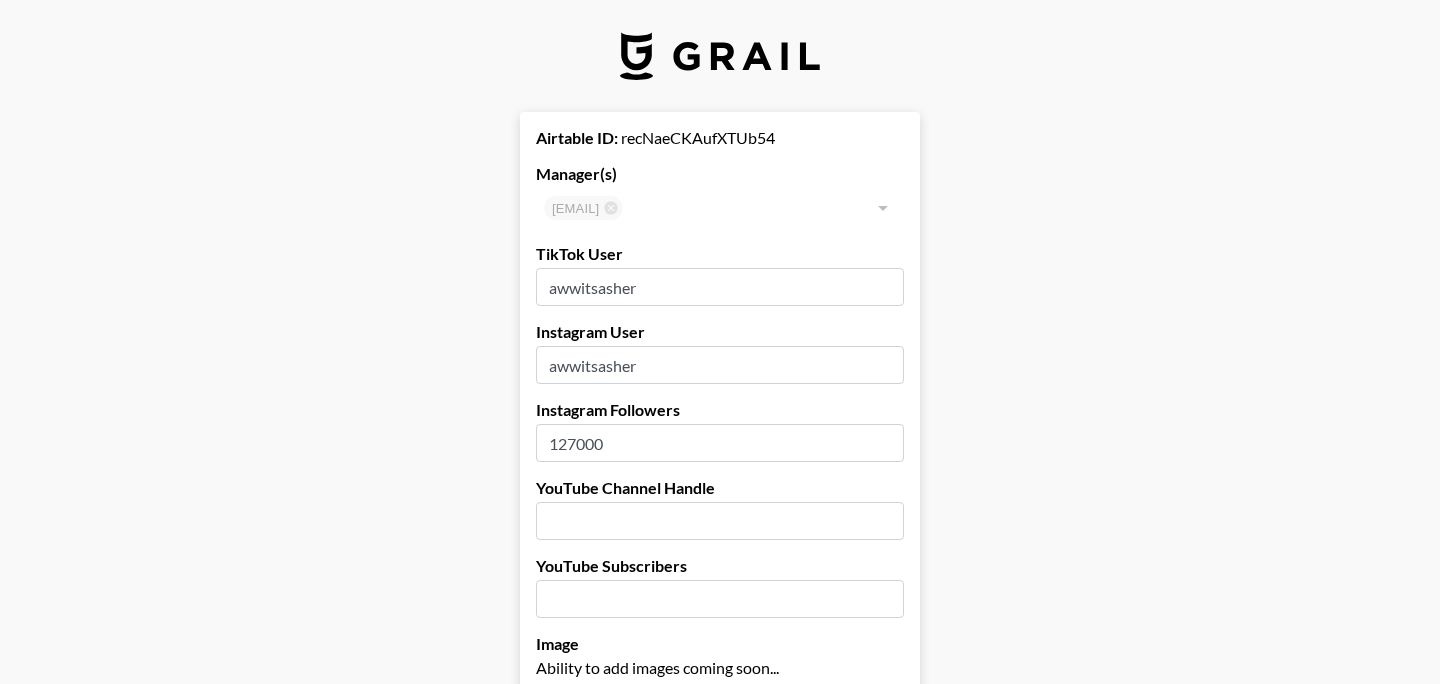 click on "127000" at bounding box center (720, 443) 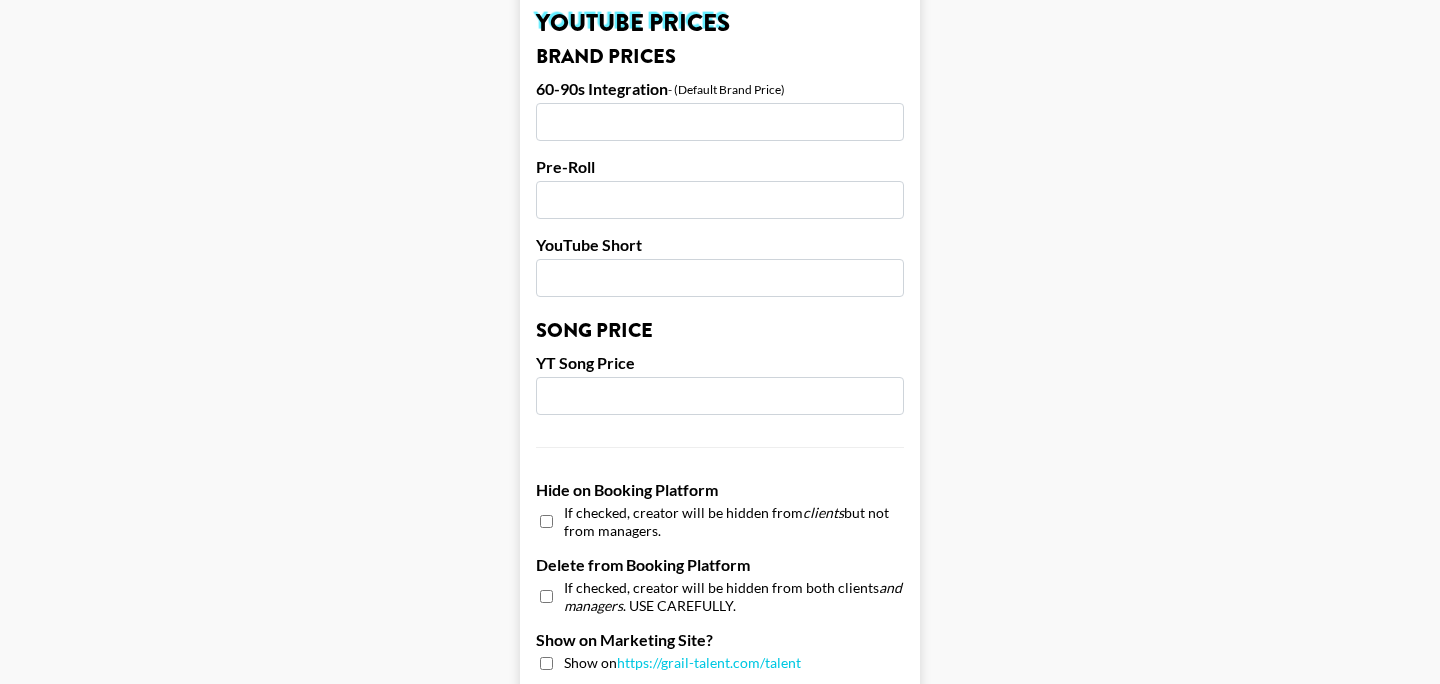 scroll, scrollTop: 2029, scrollLeft: 0, axis: vertical 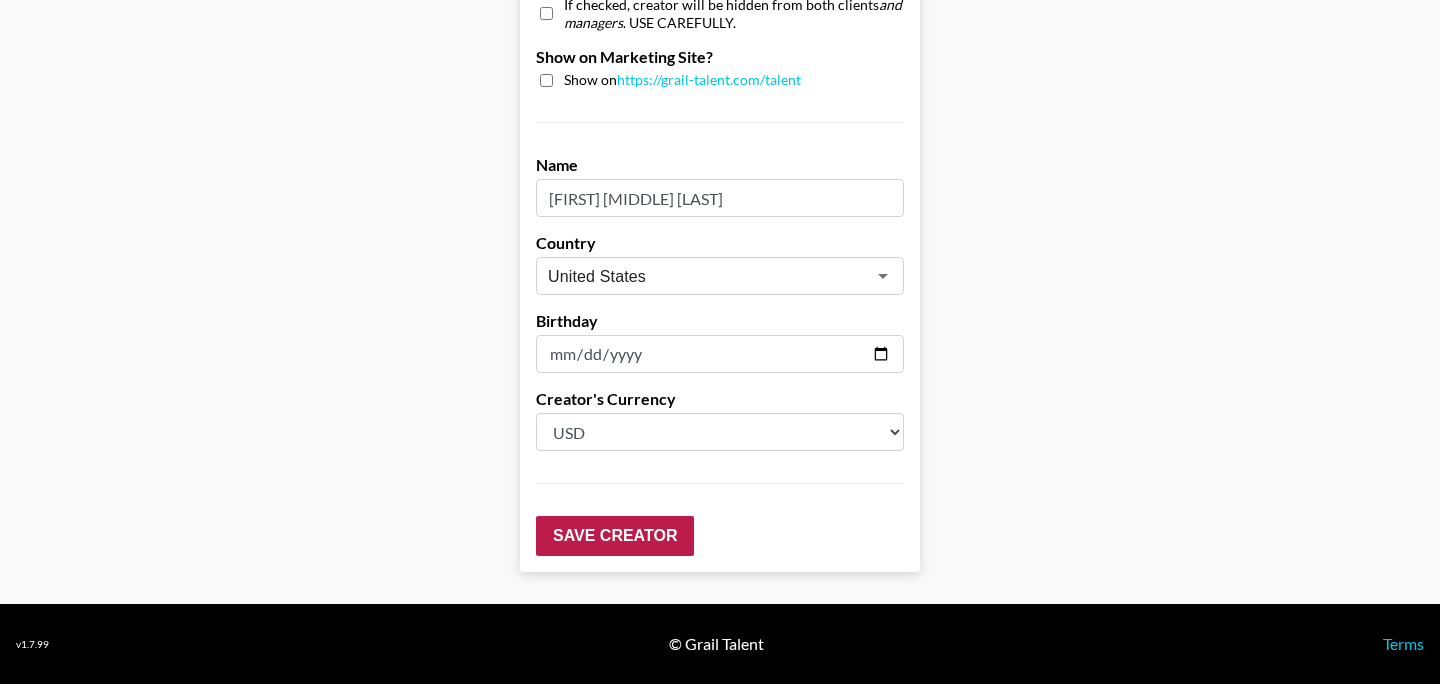 type on "133000" 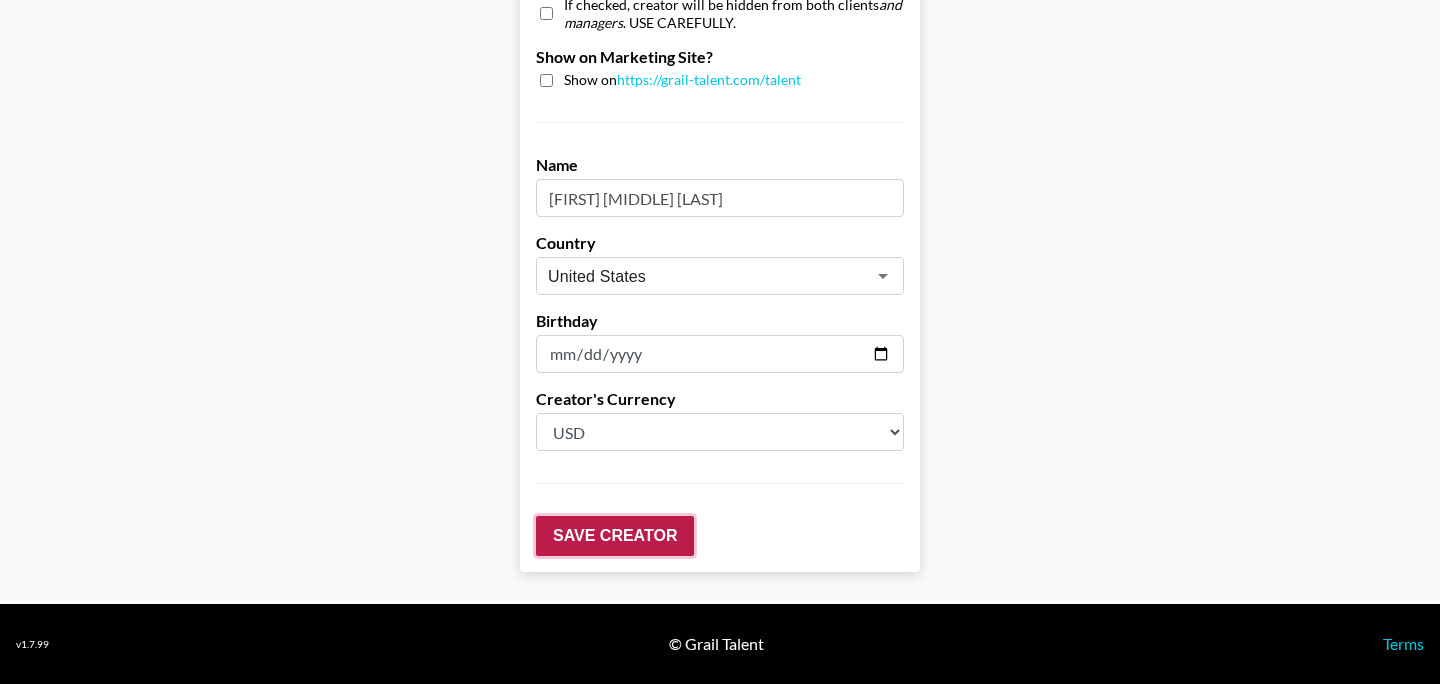 click on "Save Creator" at bounding box center (615, 536) 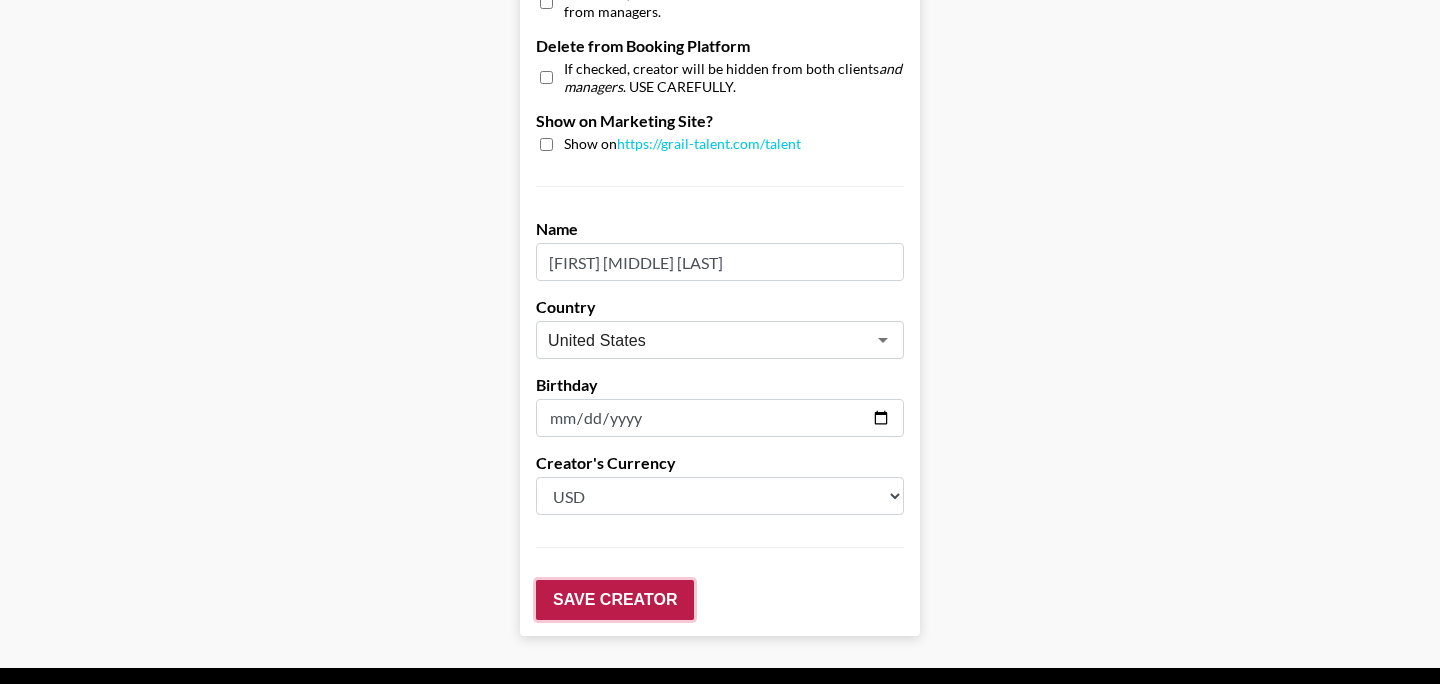 scroll, scrollTop: 2093, scrollLeft: 0, axis: vertical 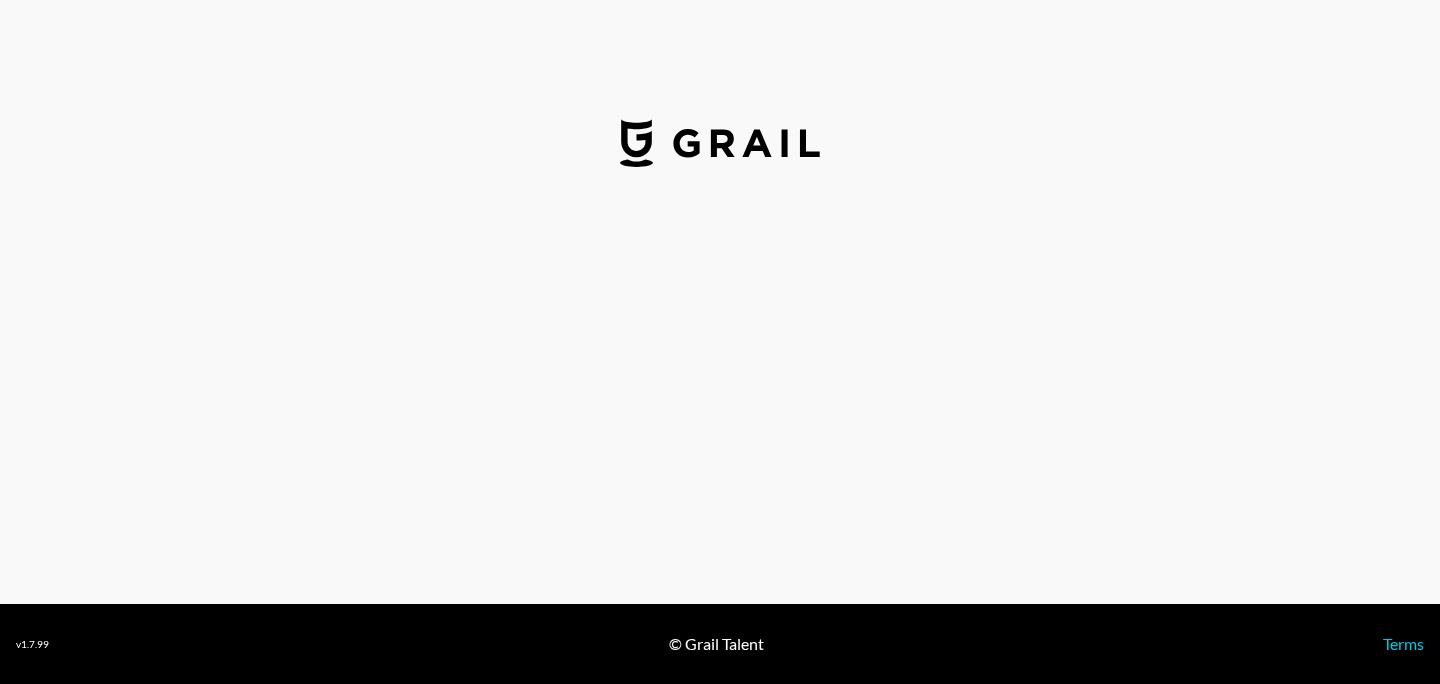 select on "USD" 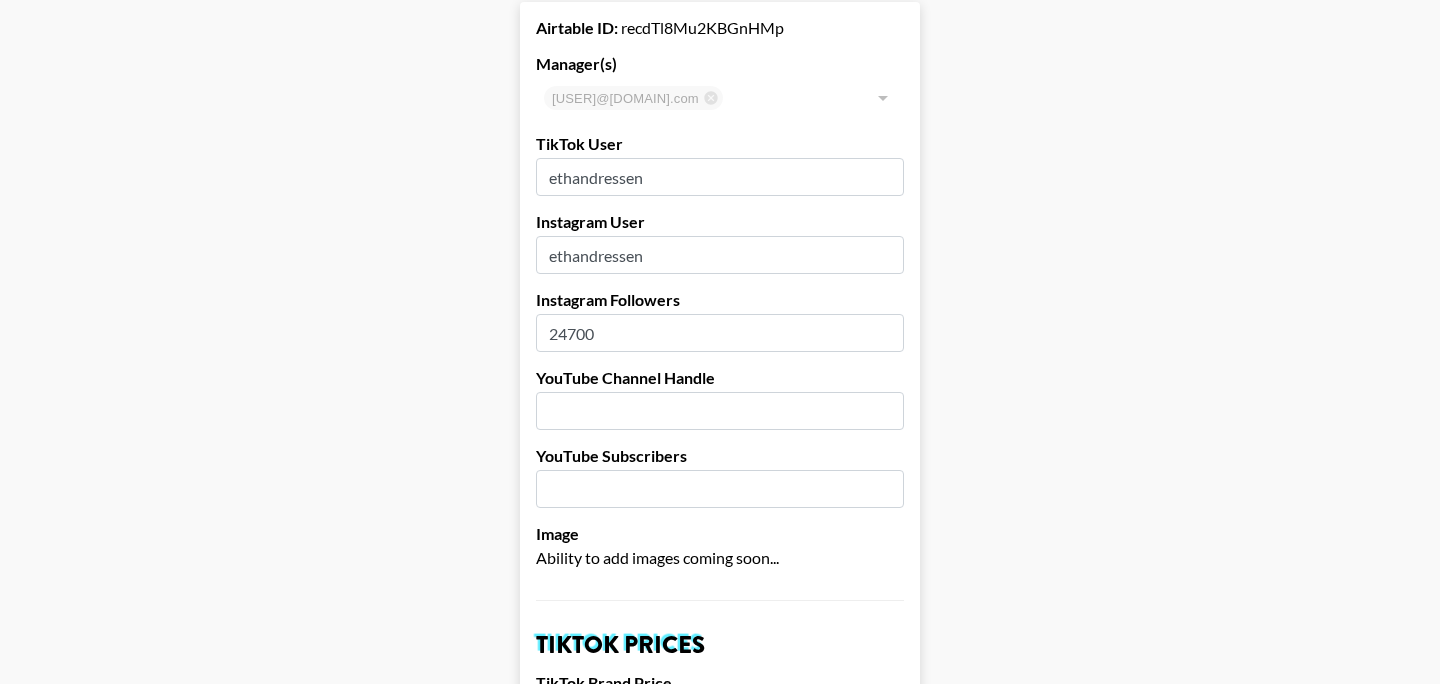 scroll, scrollTop: 0, scrollLeft: 0, axis: both 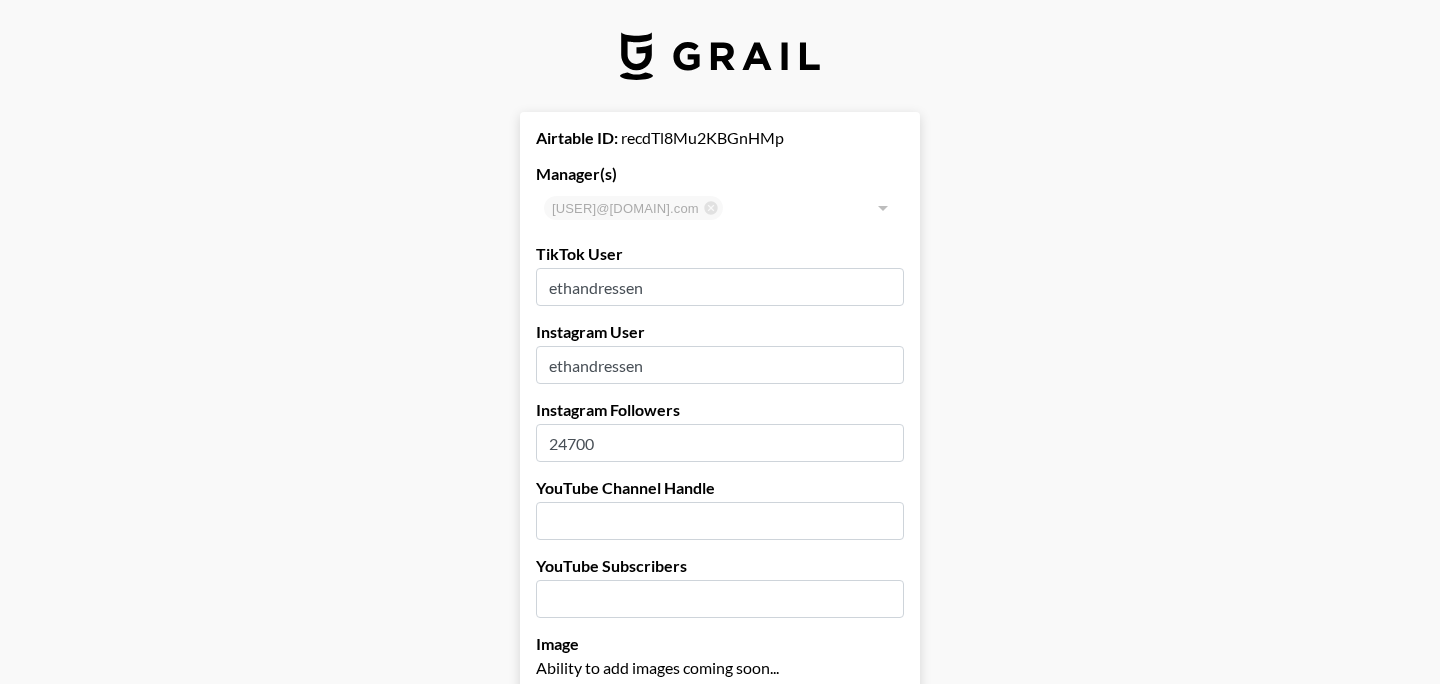 click on "24700" at bounding box center [720, 443] 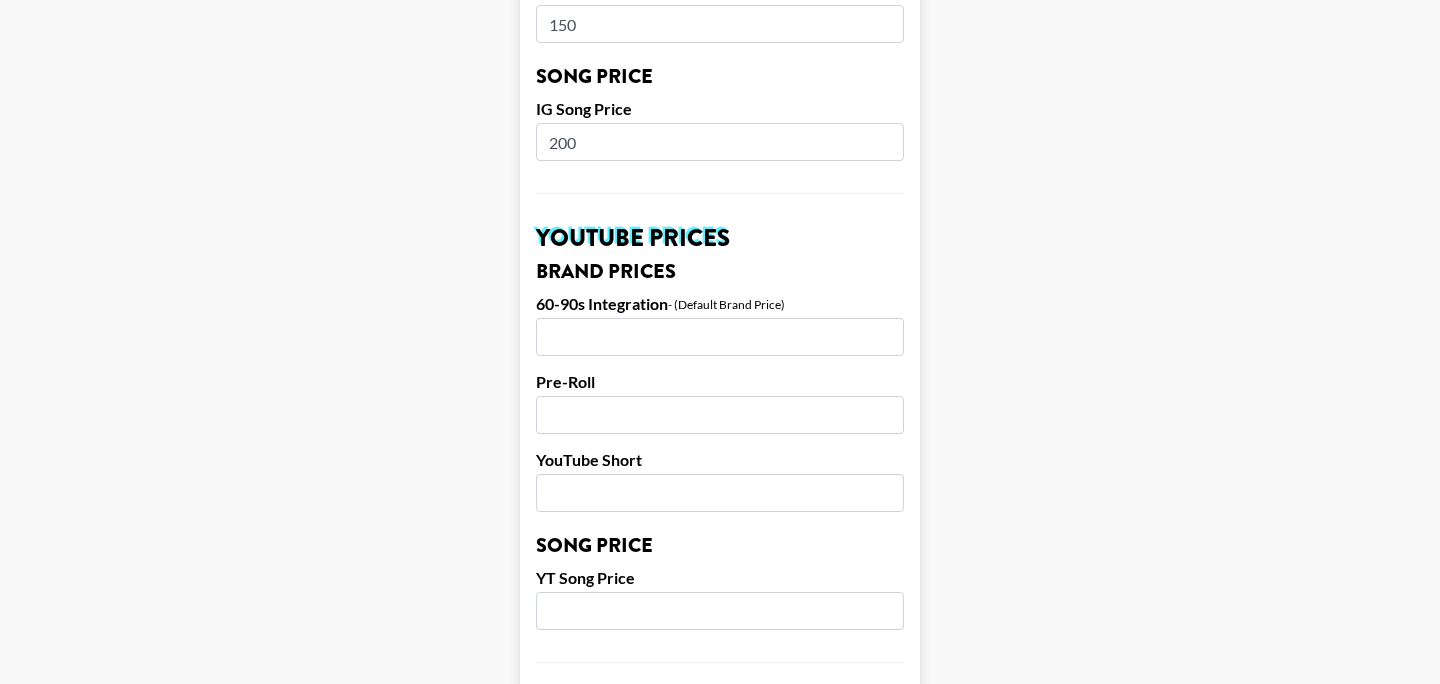 scroll, scrollTop: 2029, scrollLeft: 0, axis: vertical 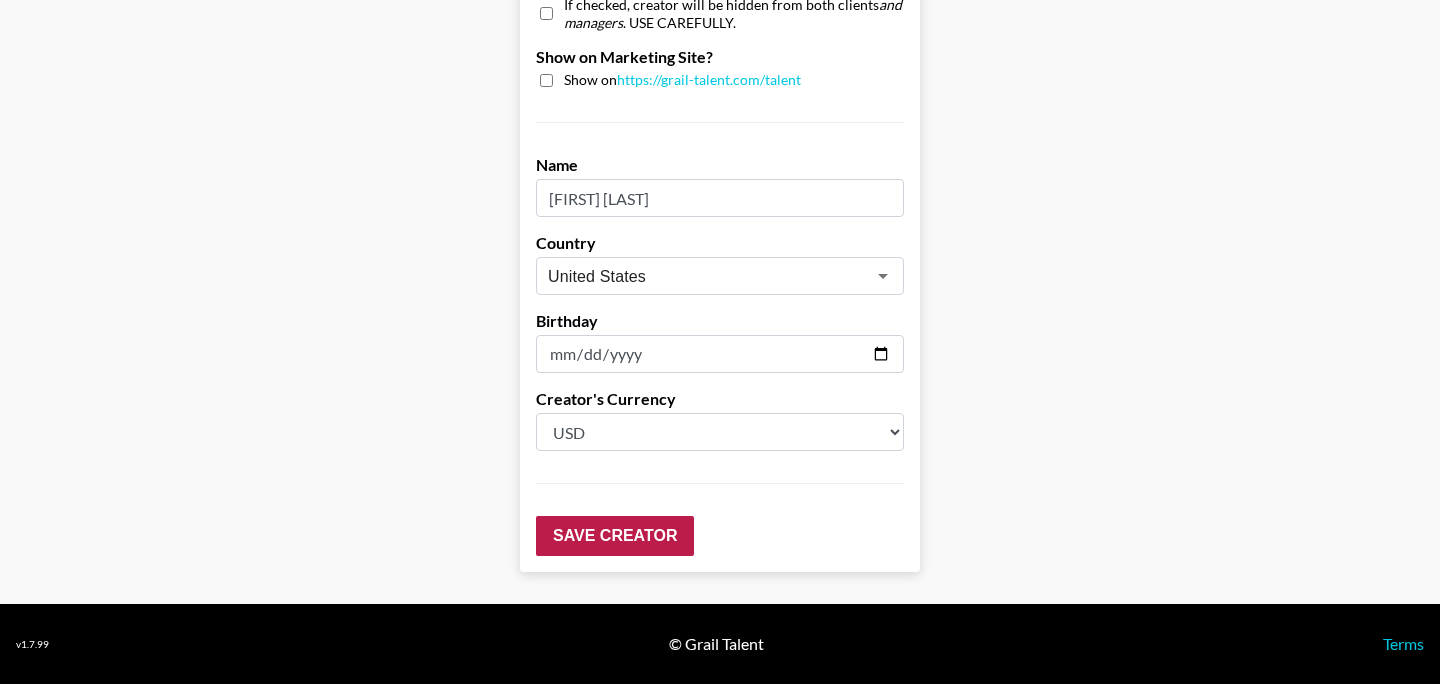 type on "25900" 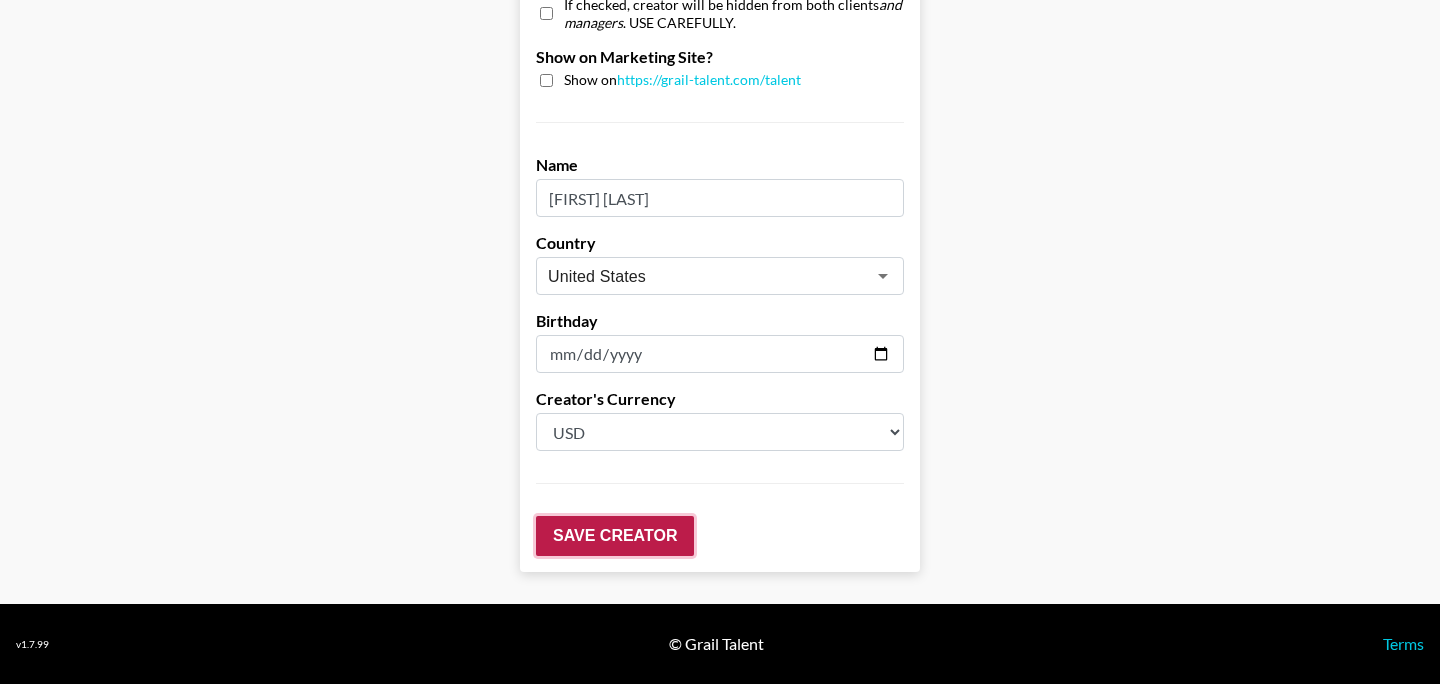 click on "Save Creator" at bounding box center [615, 536] 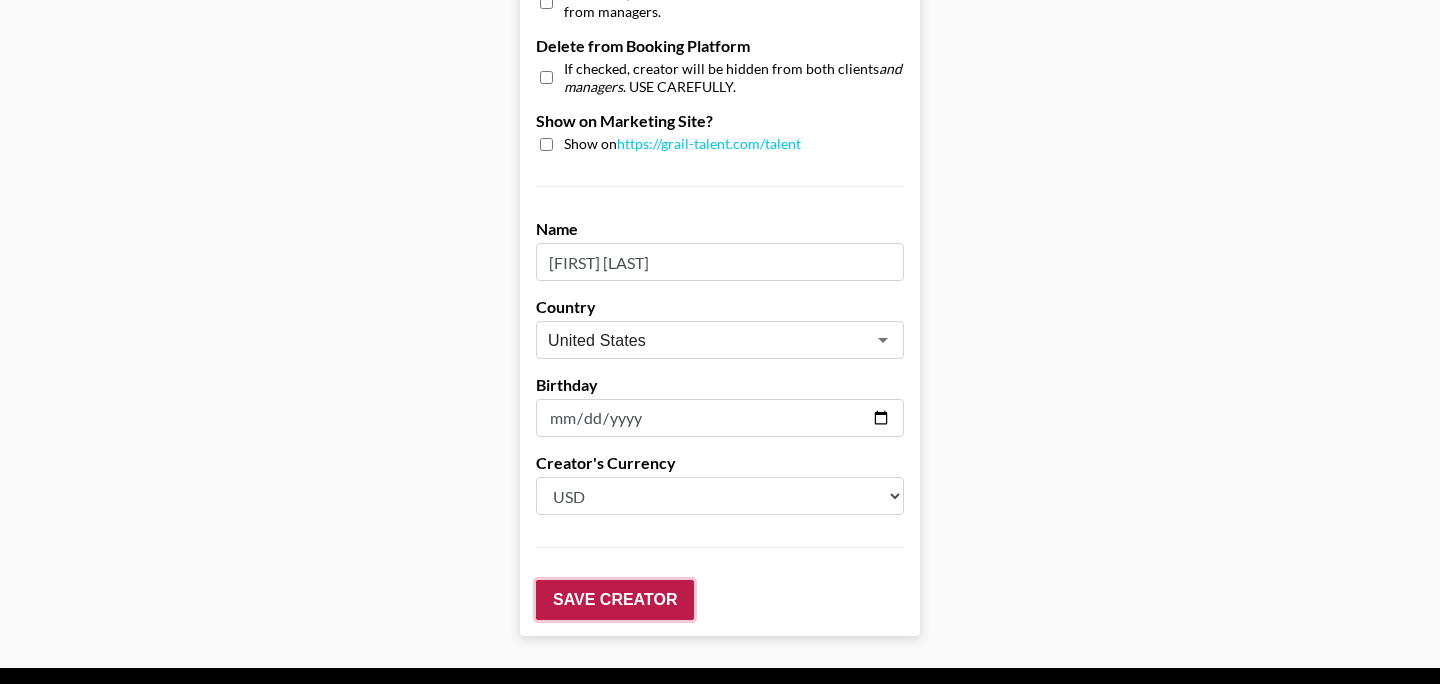 scroll, scrollTop: 2093, scrollLeft: 0, axis: vertical 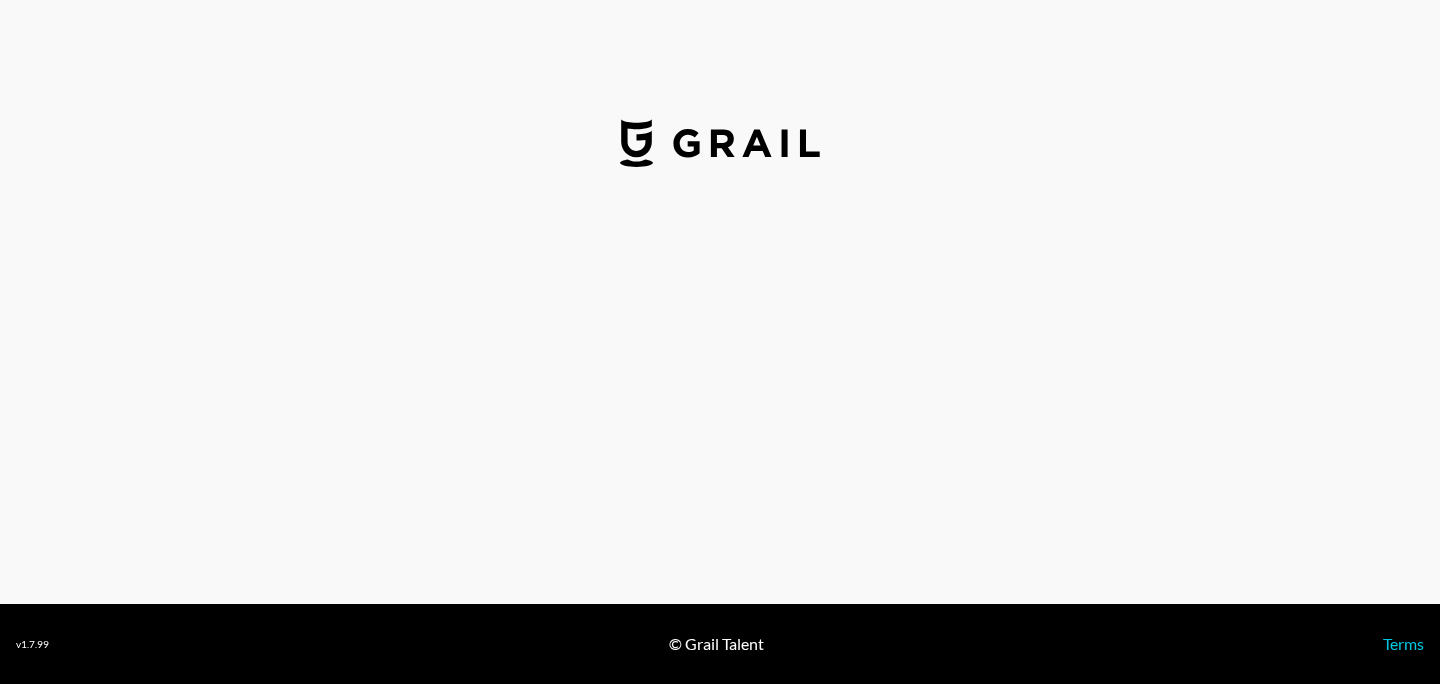 select on "USD" 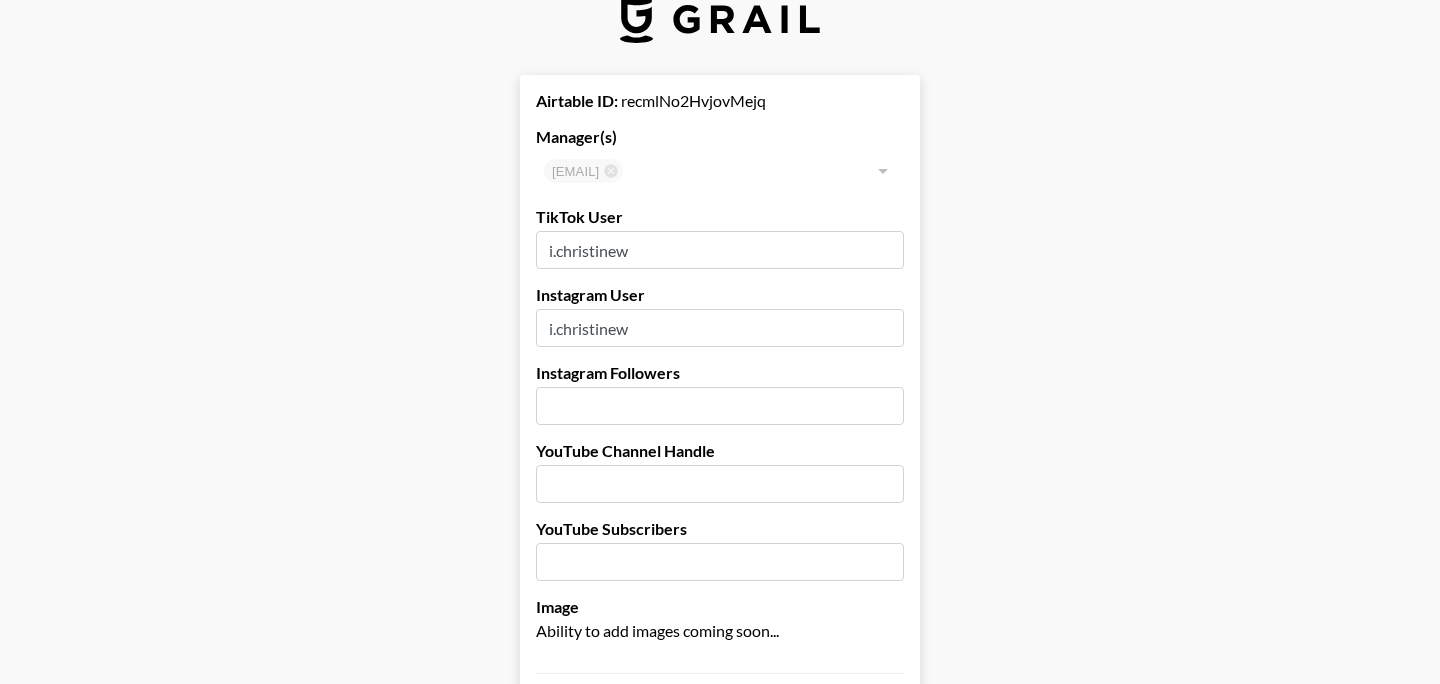 scroll, scrollTop: 38, scrollLeft: 0, axis: vertical 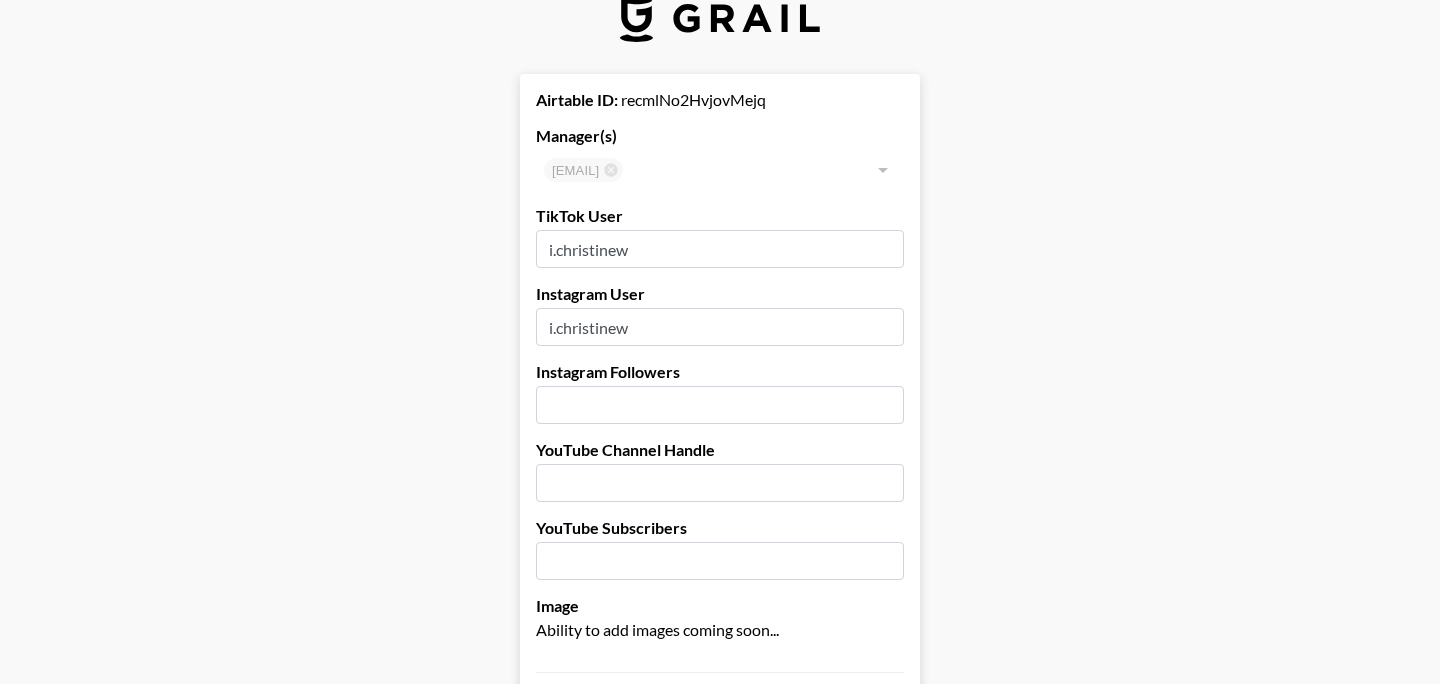 click on "[POSTAL_CODE]" at bounding box center [720, 405] 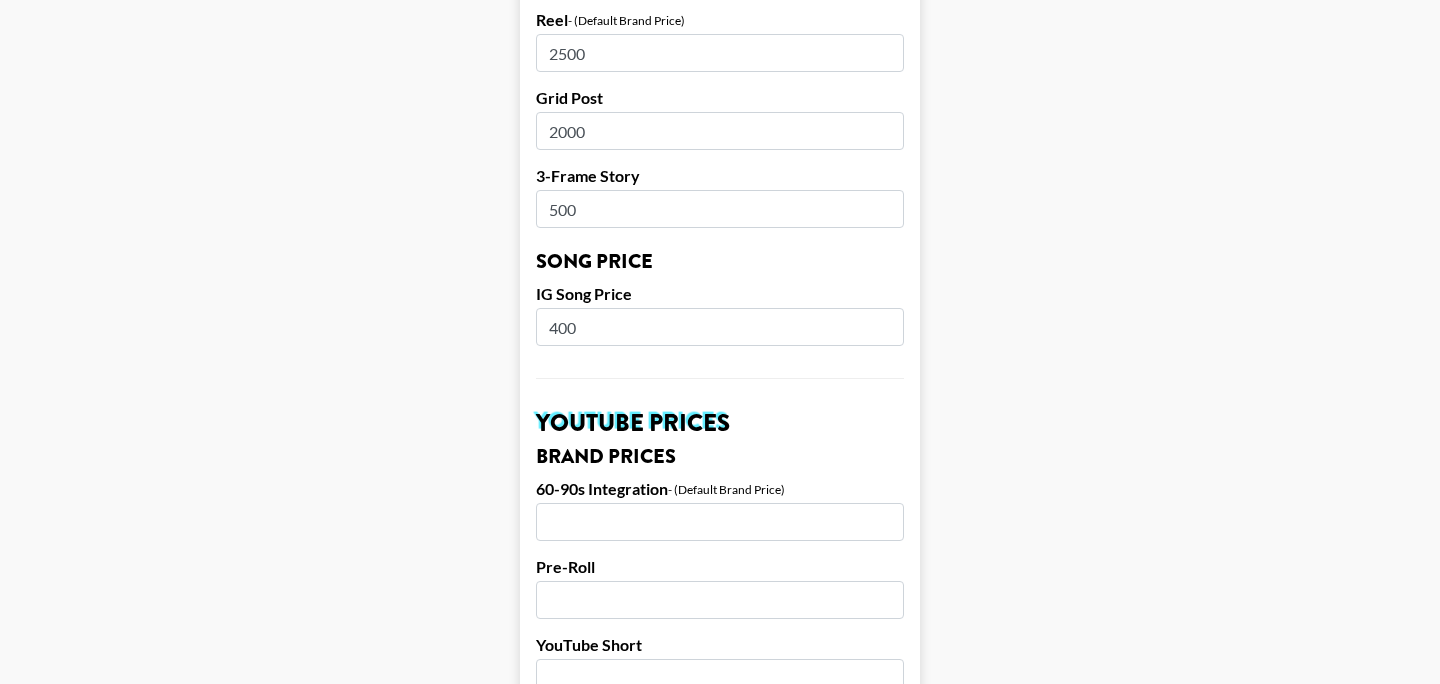 scroll, scrollTop: 2029, scrollLeft: 0, axis: vertical 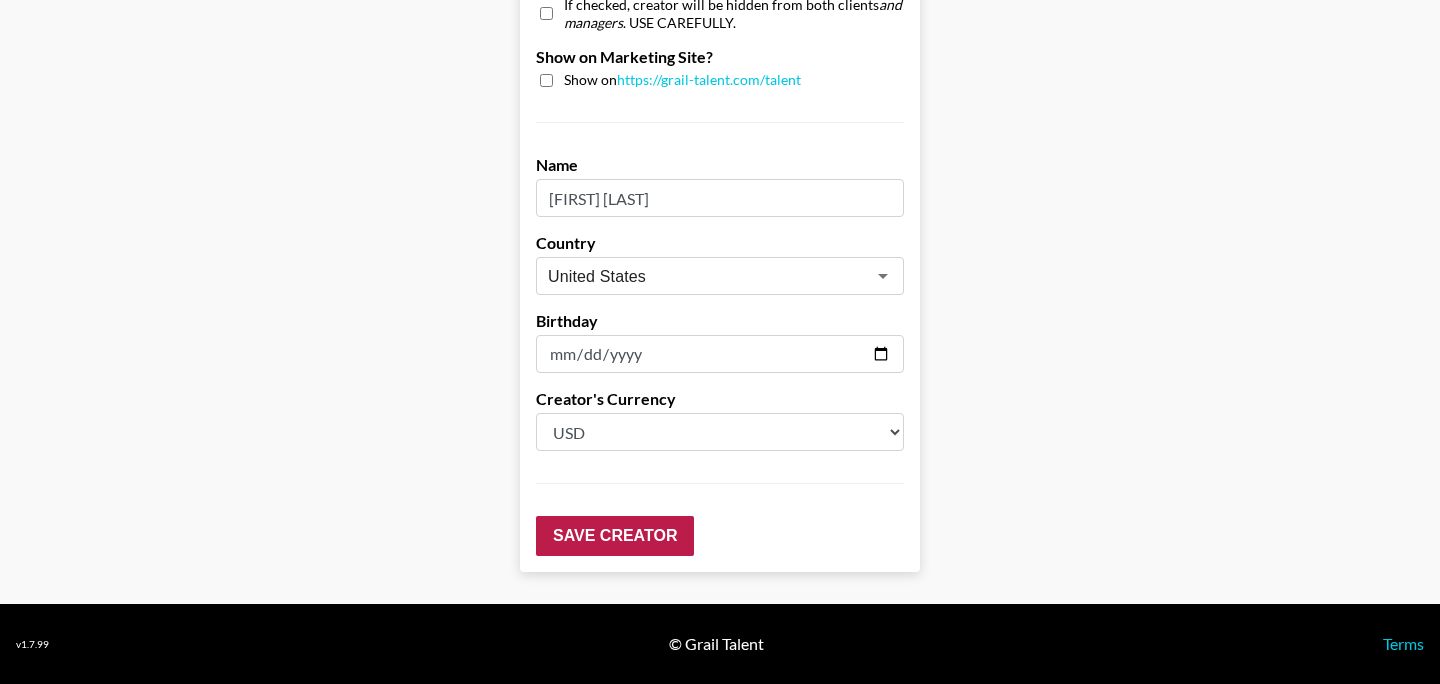 type on "[NUMBER]" 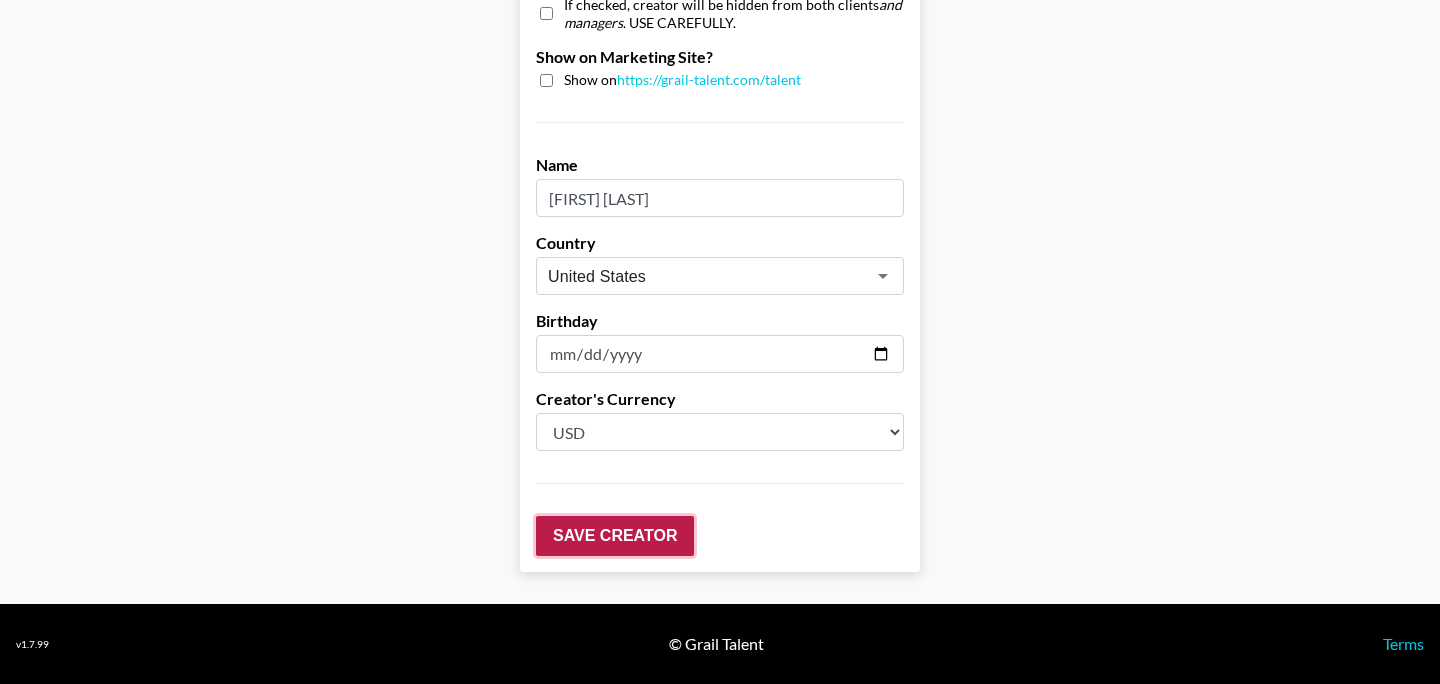 click on "Save Creator" at bounding box center [615, 536] 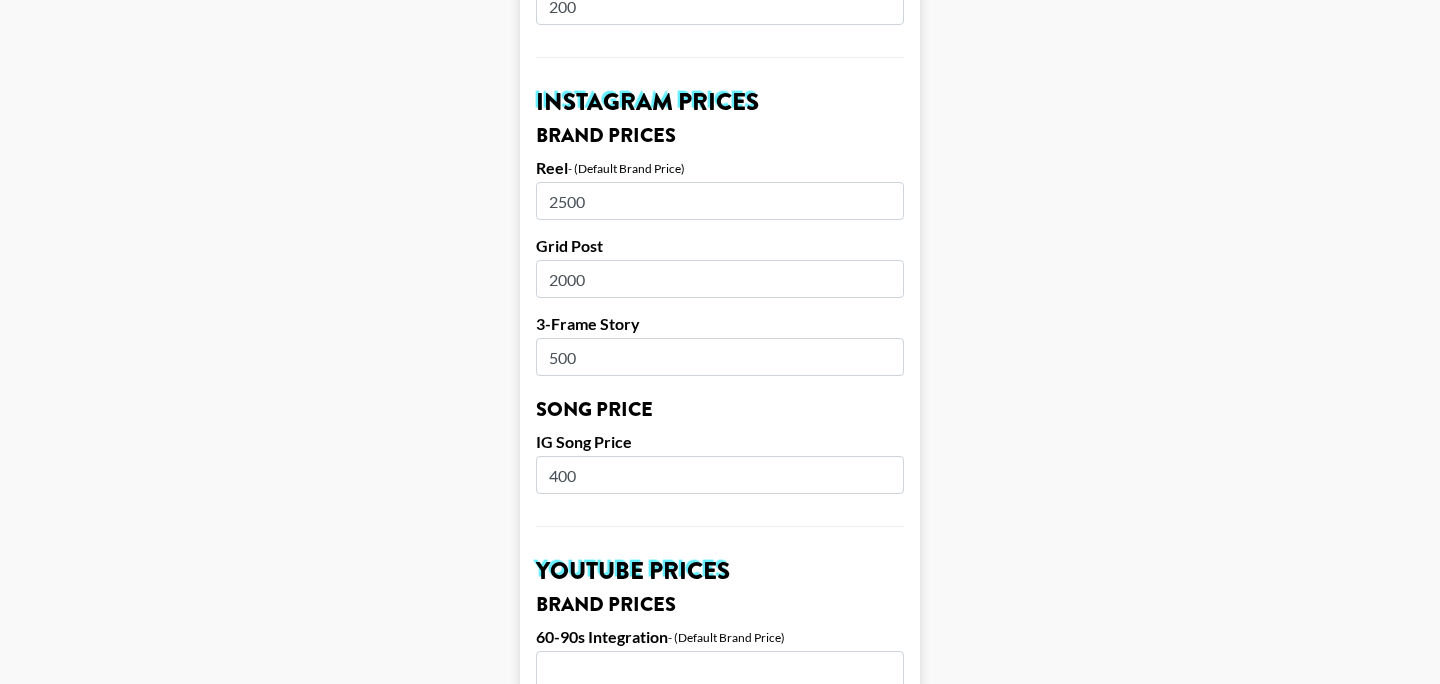scroll, scrollTop: 0, scrollLeft: 0, axis: both 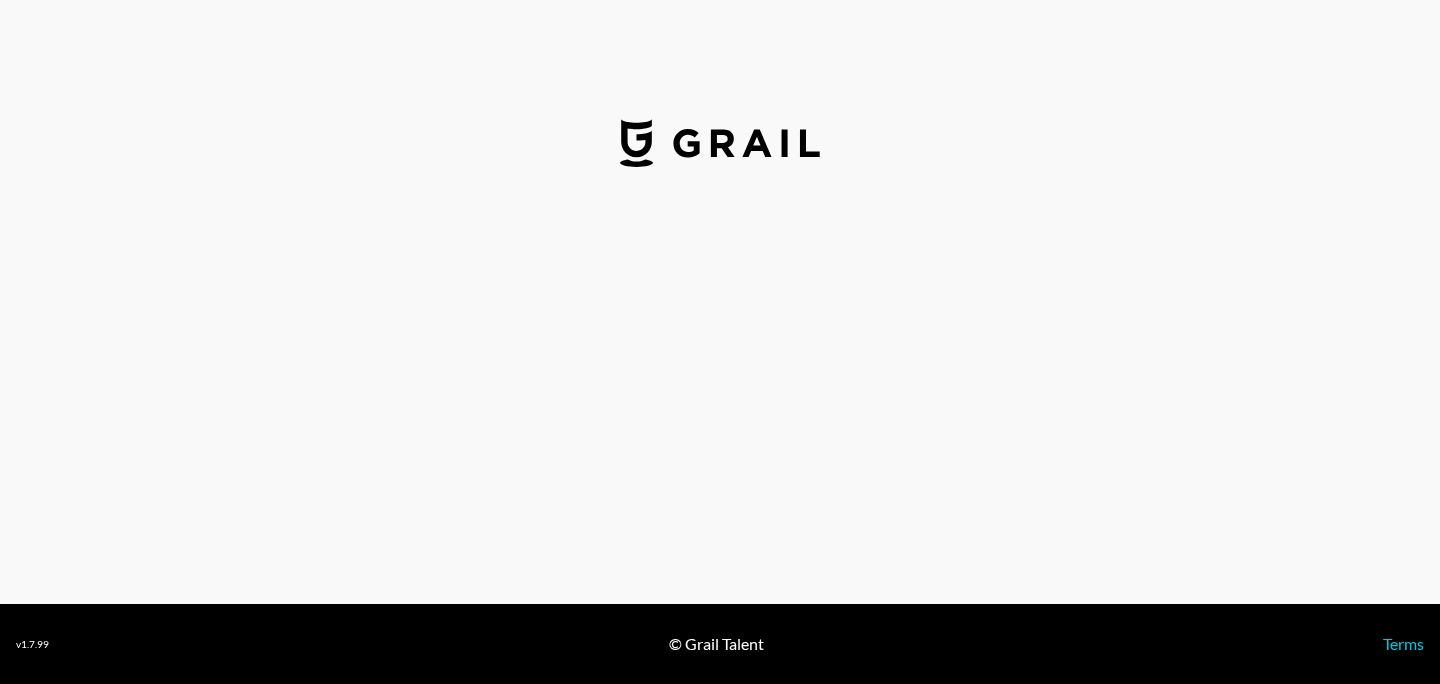 select on "USD" 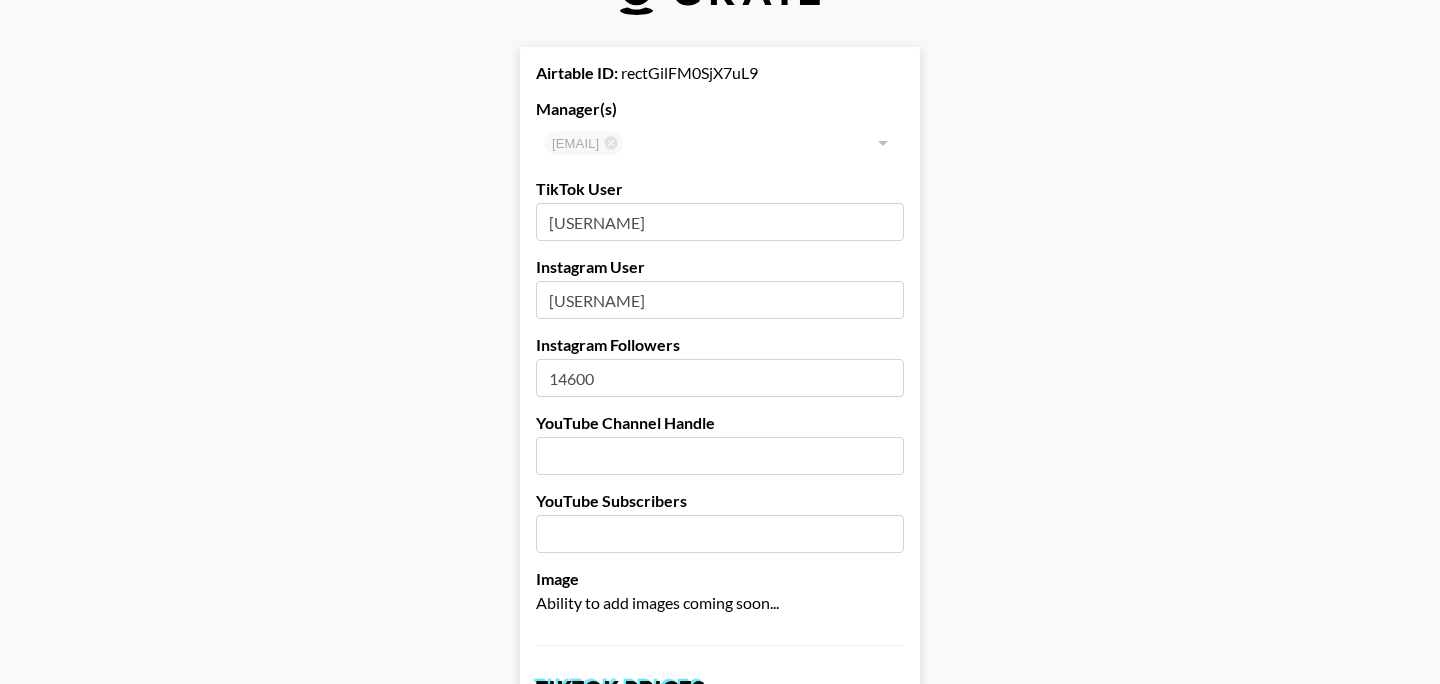 scroll, scrollTop: 91, scrollLeft: 0, axis: vertical 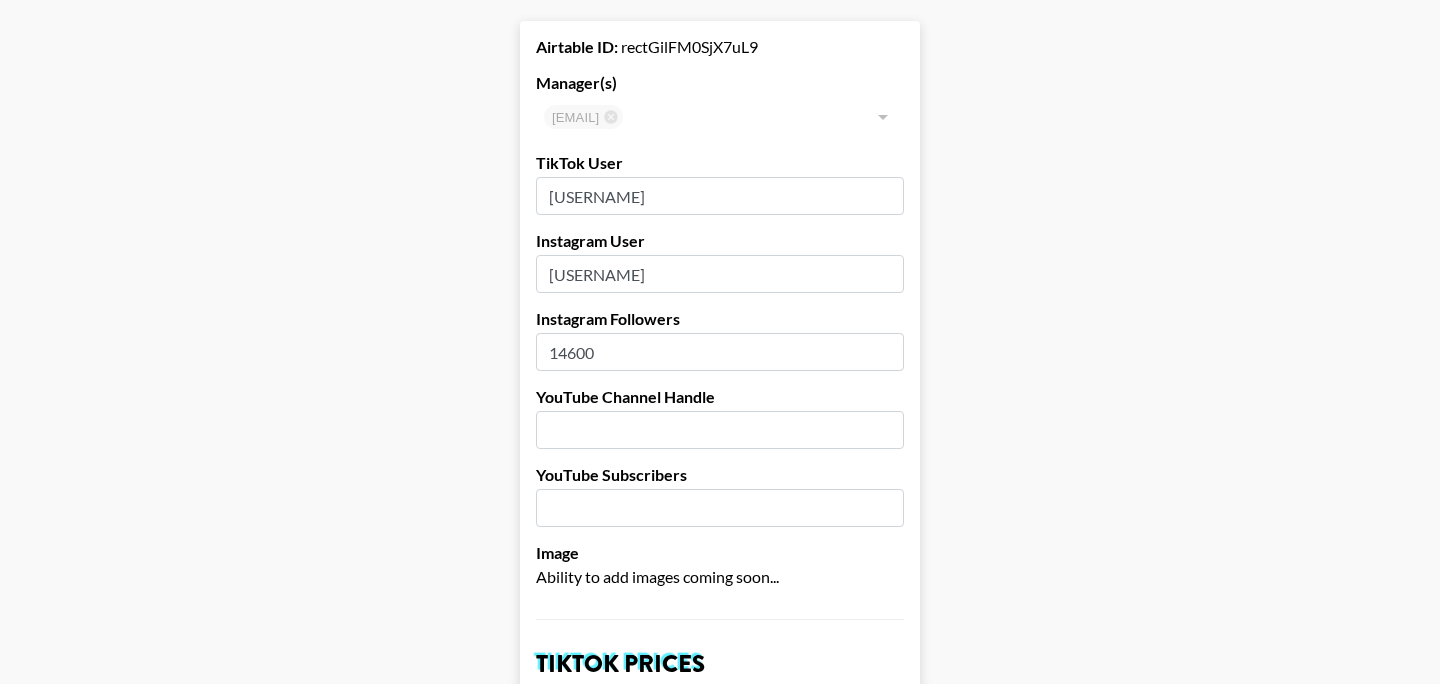 click on "14600" at bounding box center (720, 352) 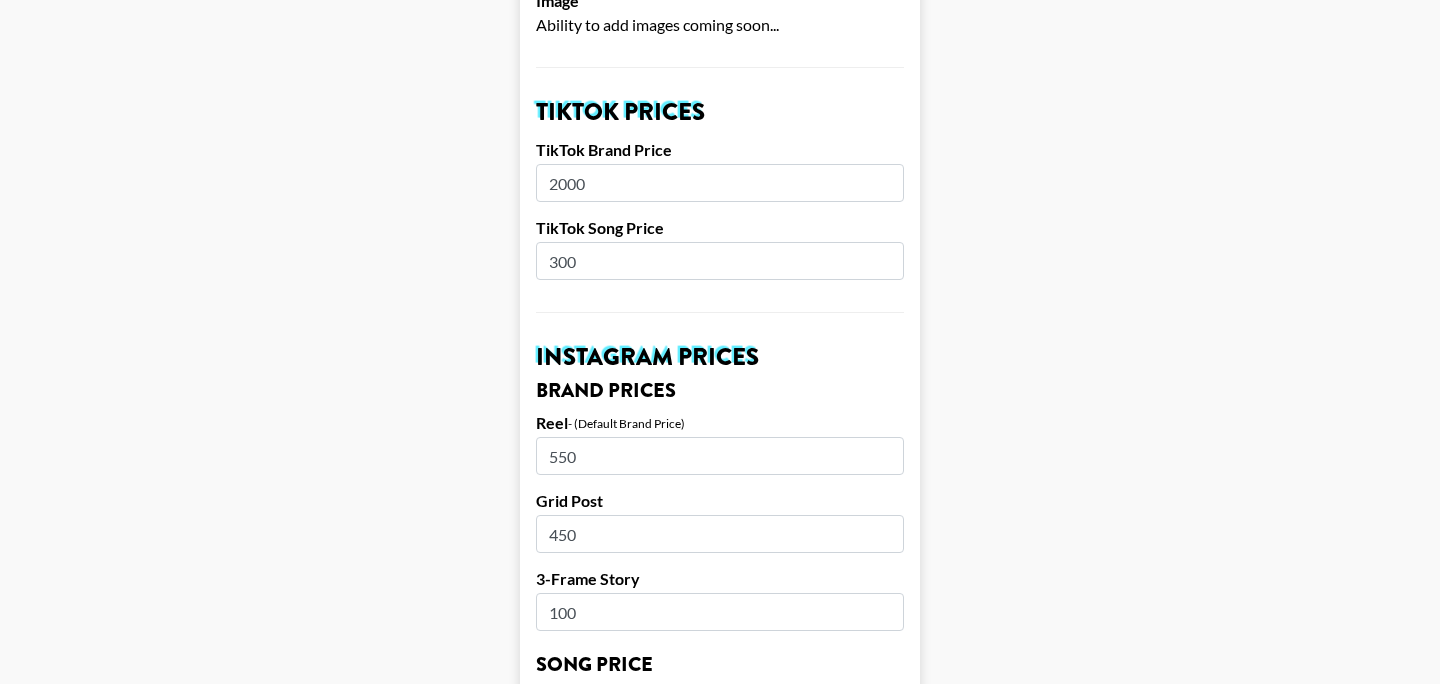 scroll, scrollTop: 676, scrollLeft: 0, axis: vertical 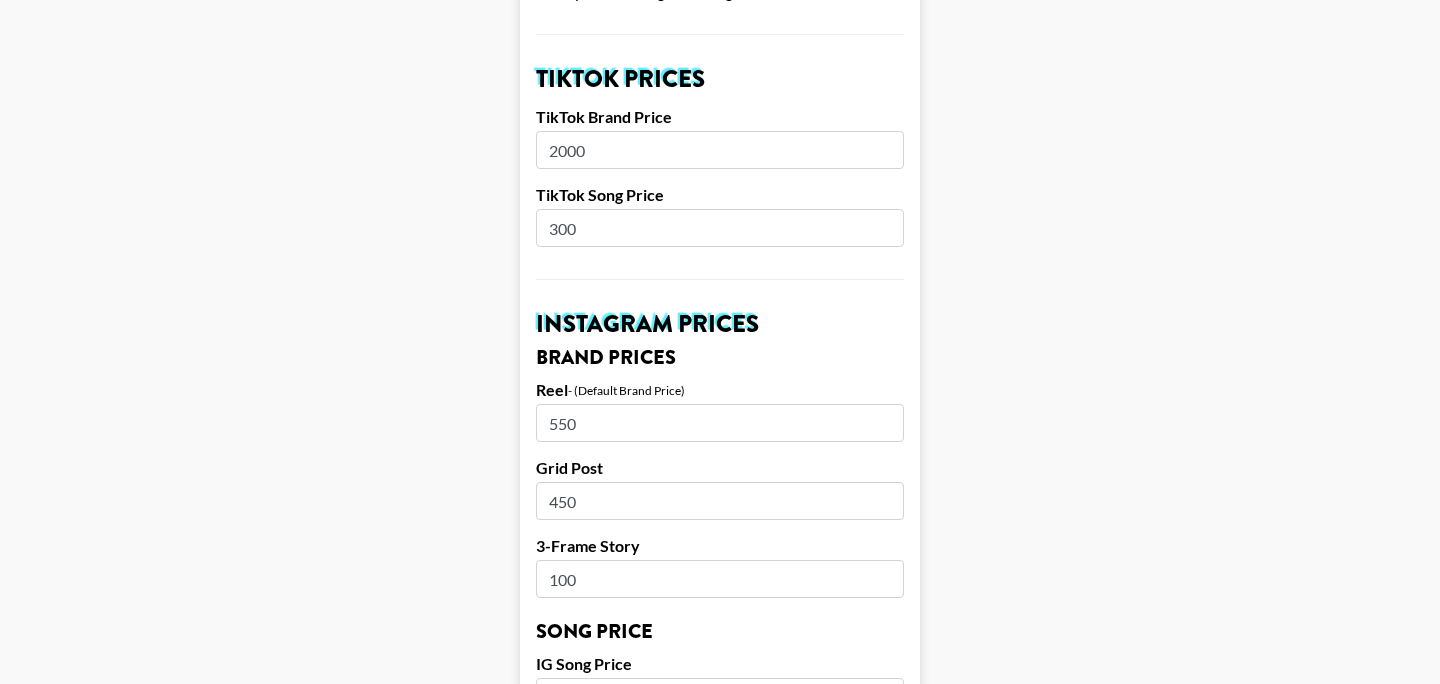drag, startPoint x: 600, startPoint y: 429, endPoint x: 522, endPoint y: 429, distance: 78 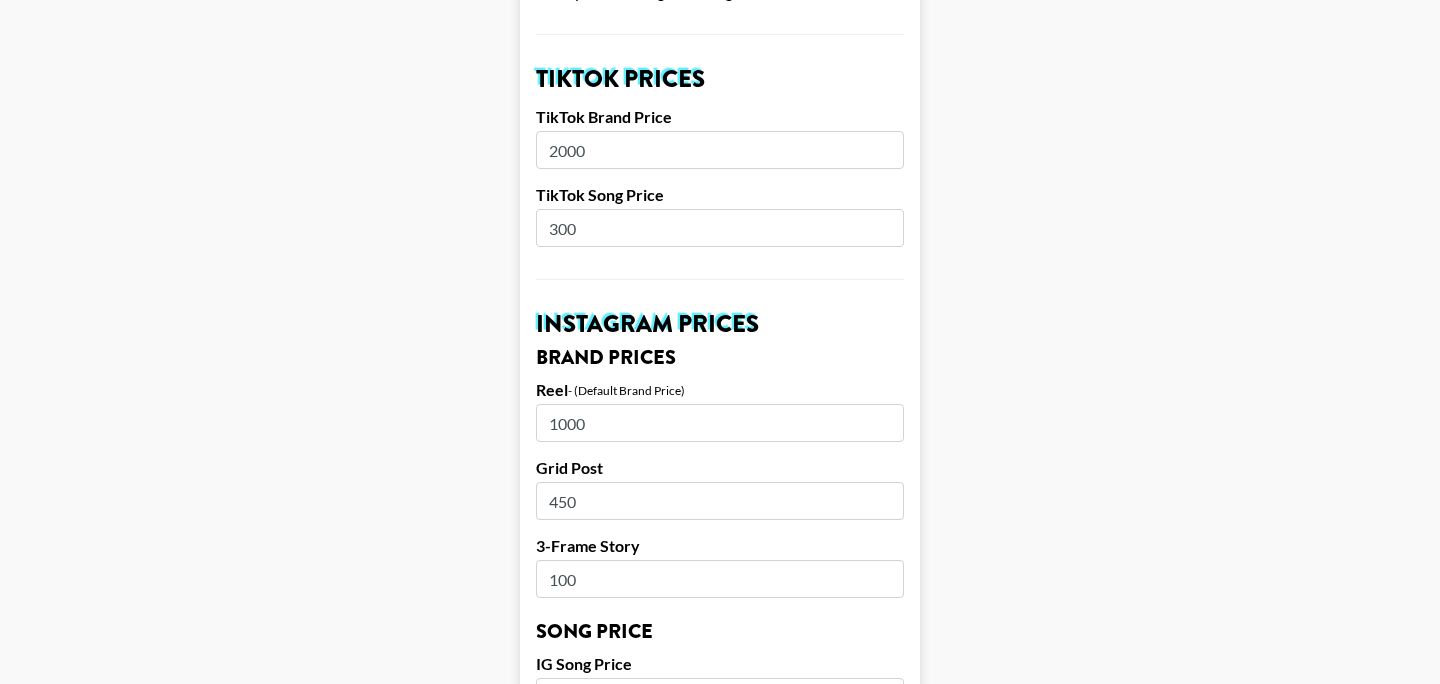 type on "1000" 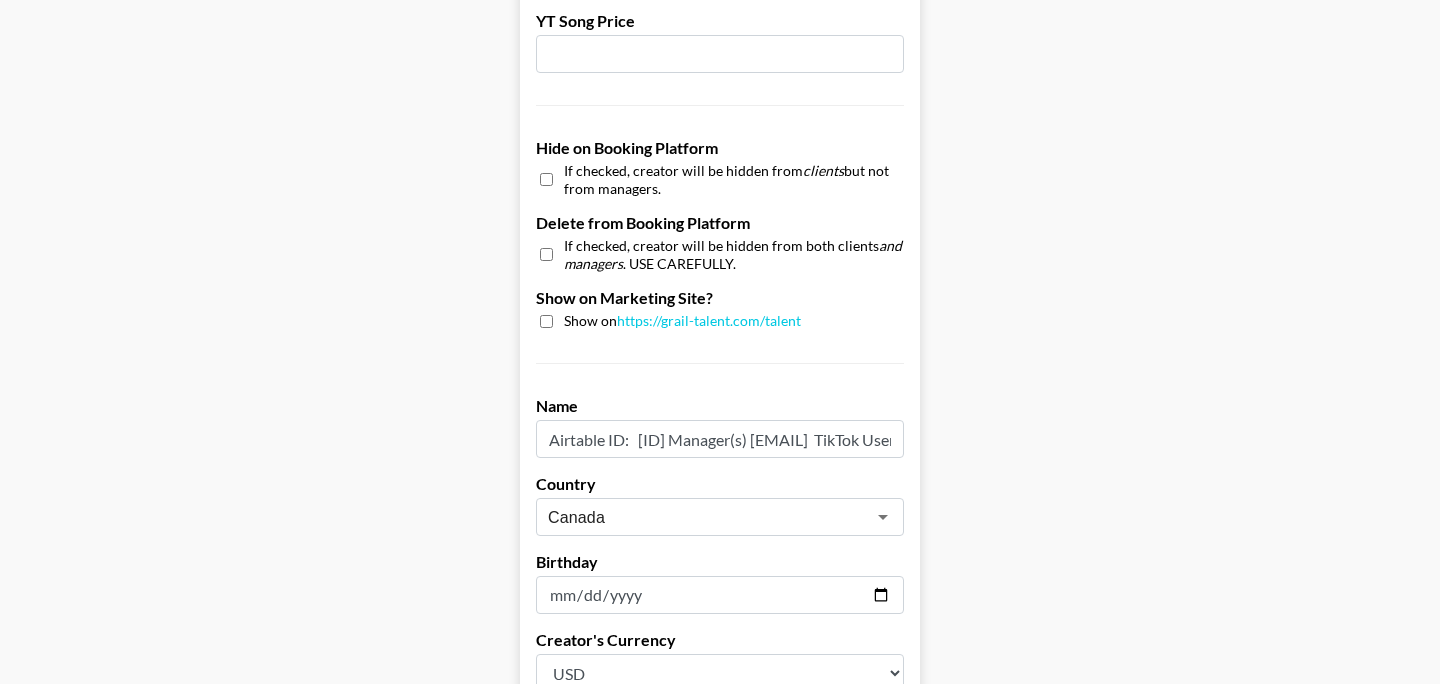 scroll, scrollTop: 2029, scrollLeft: 0, axis: vertical 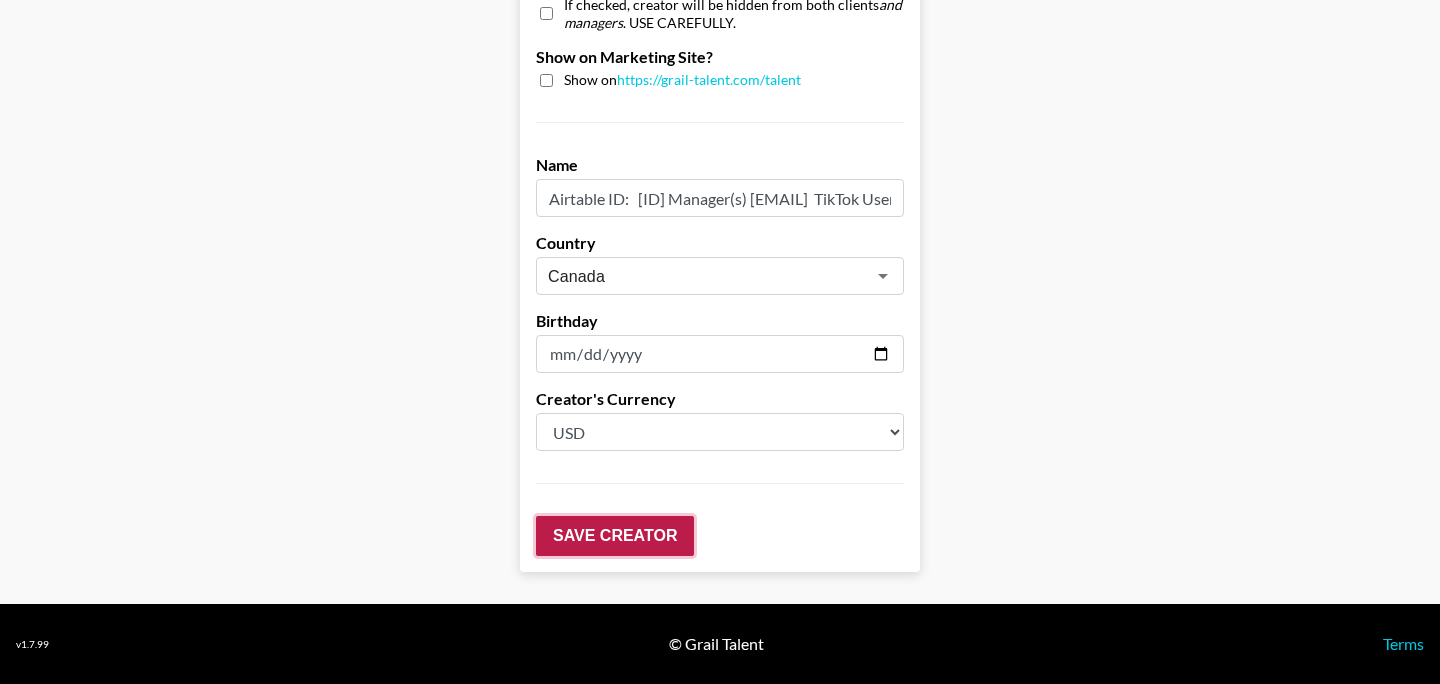 click on "Save Creator" at bounding box center [615, 536] 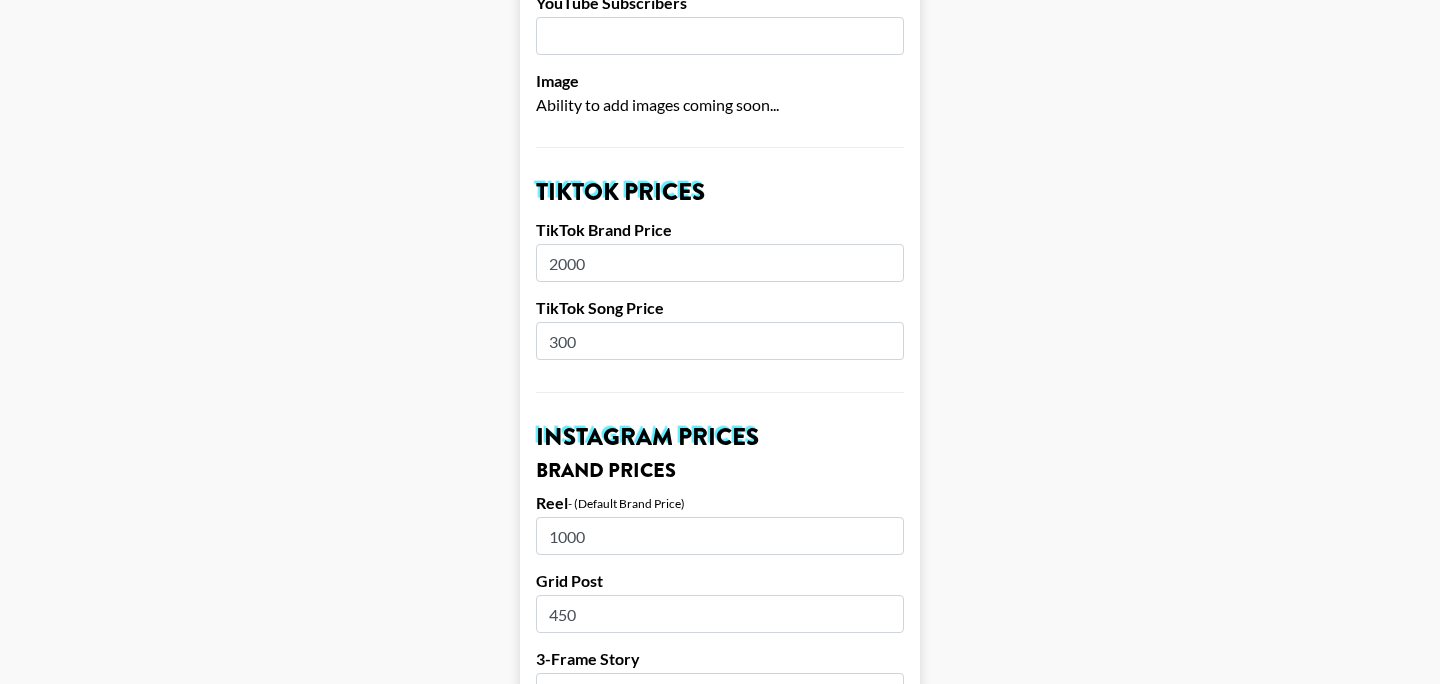 scroll, scrollTop: 0, scrollLeft: 0, axis: both 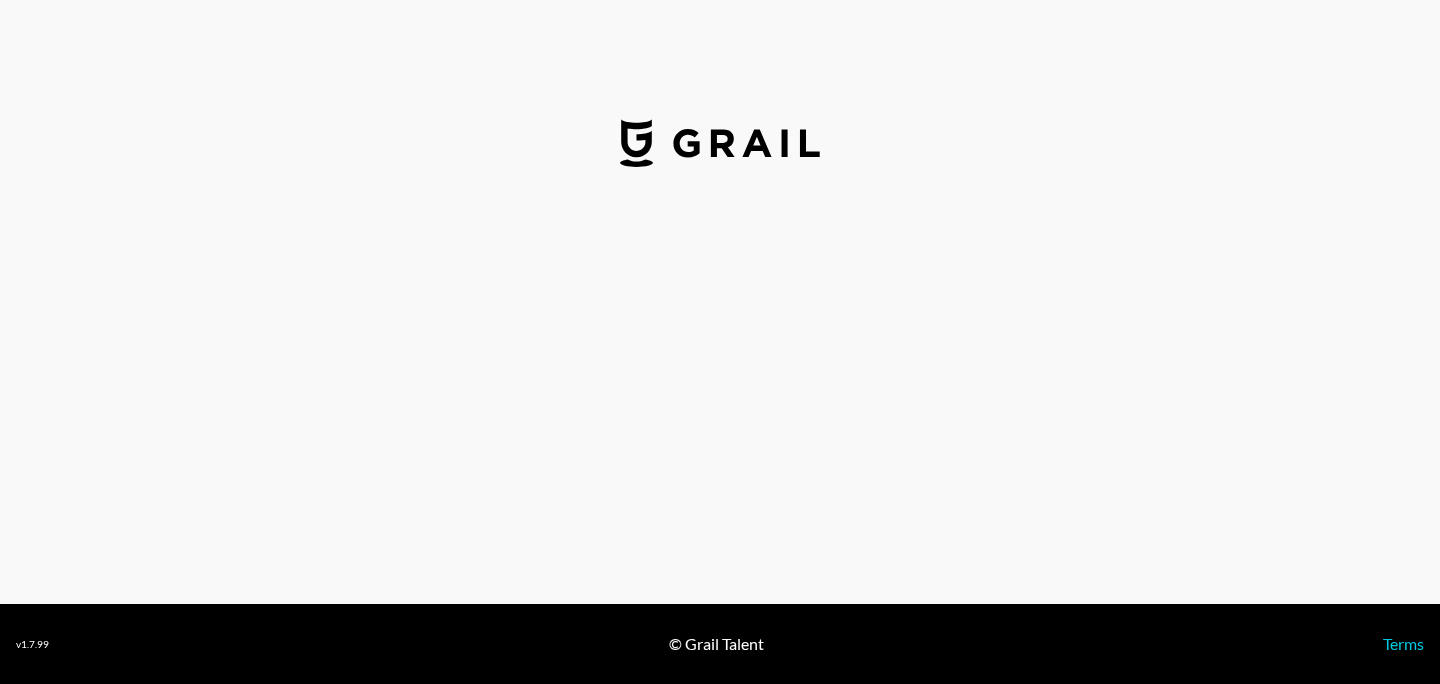 select on "USD" 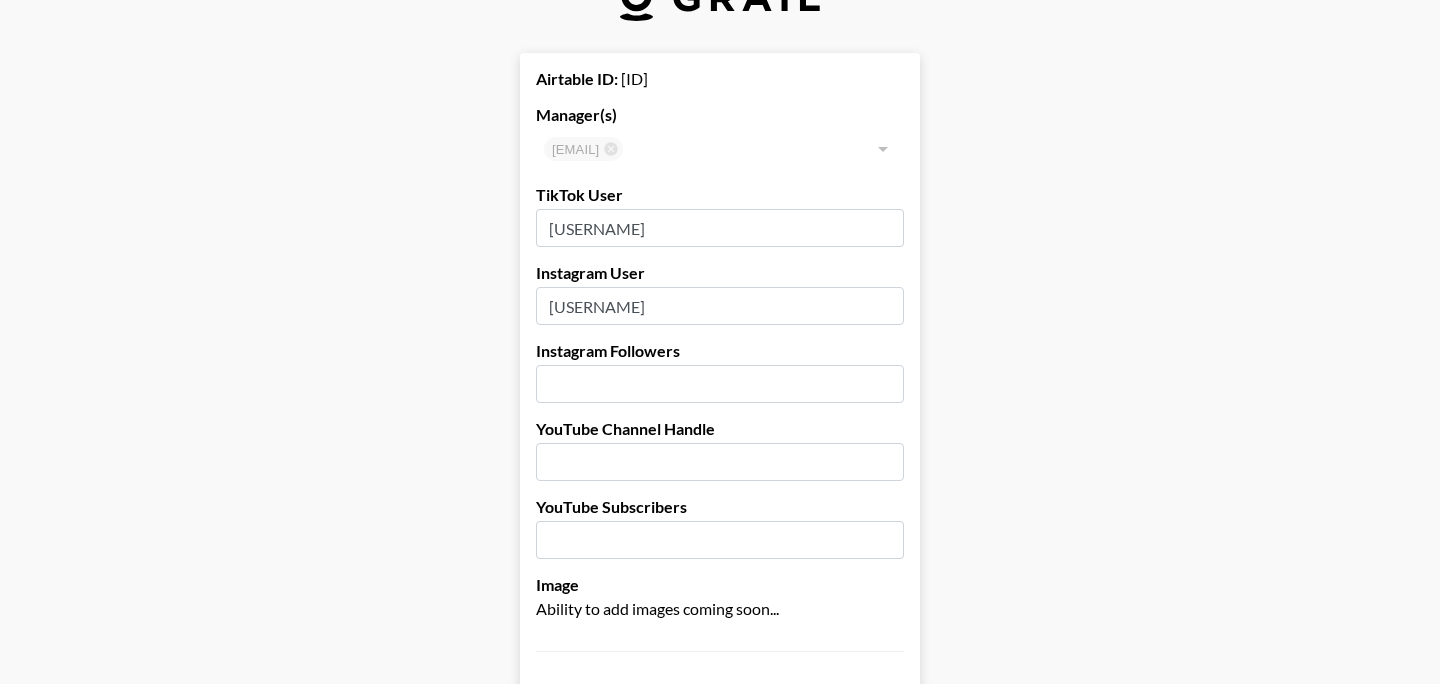 scroll, scrollTop: 65, scrollLeft: 0, axis: vertical 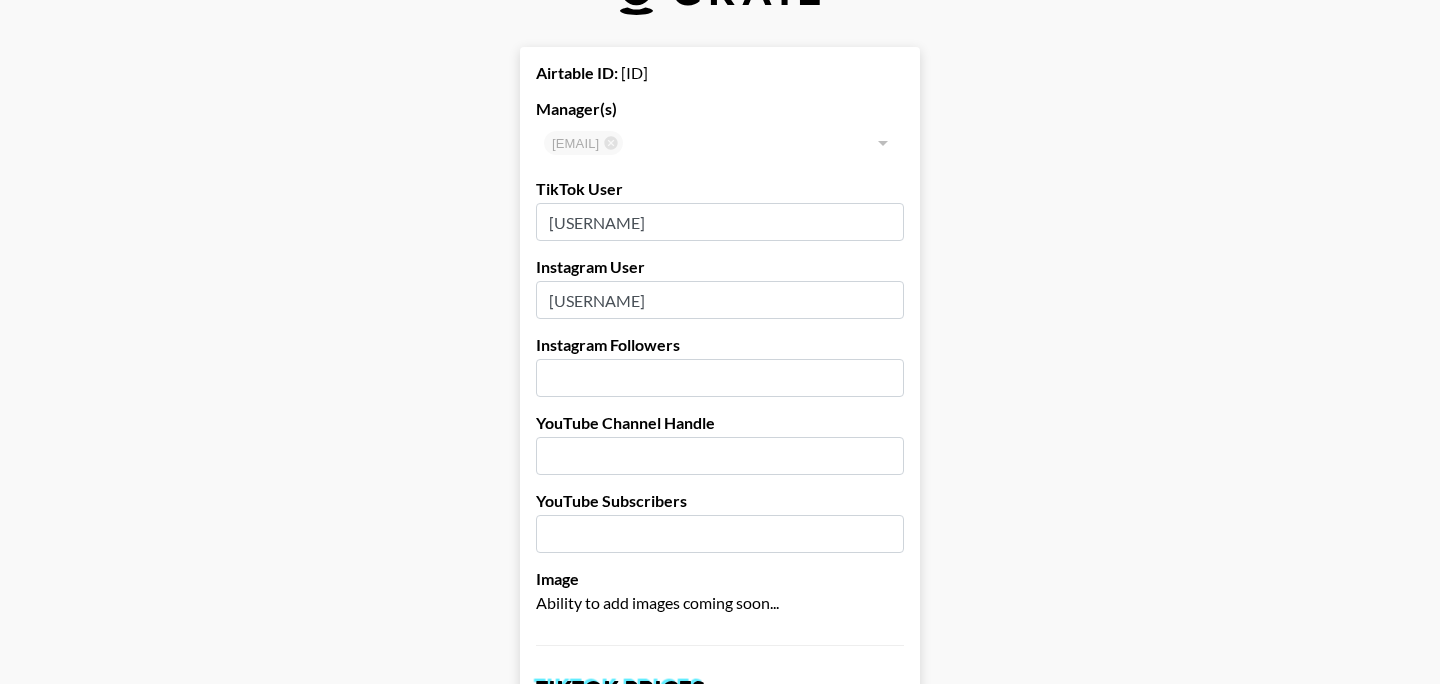 click on "12200" at bounding box center [720, 378] 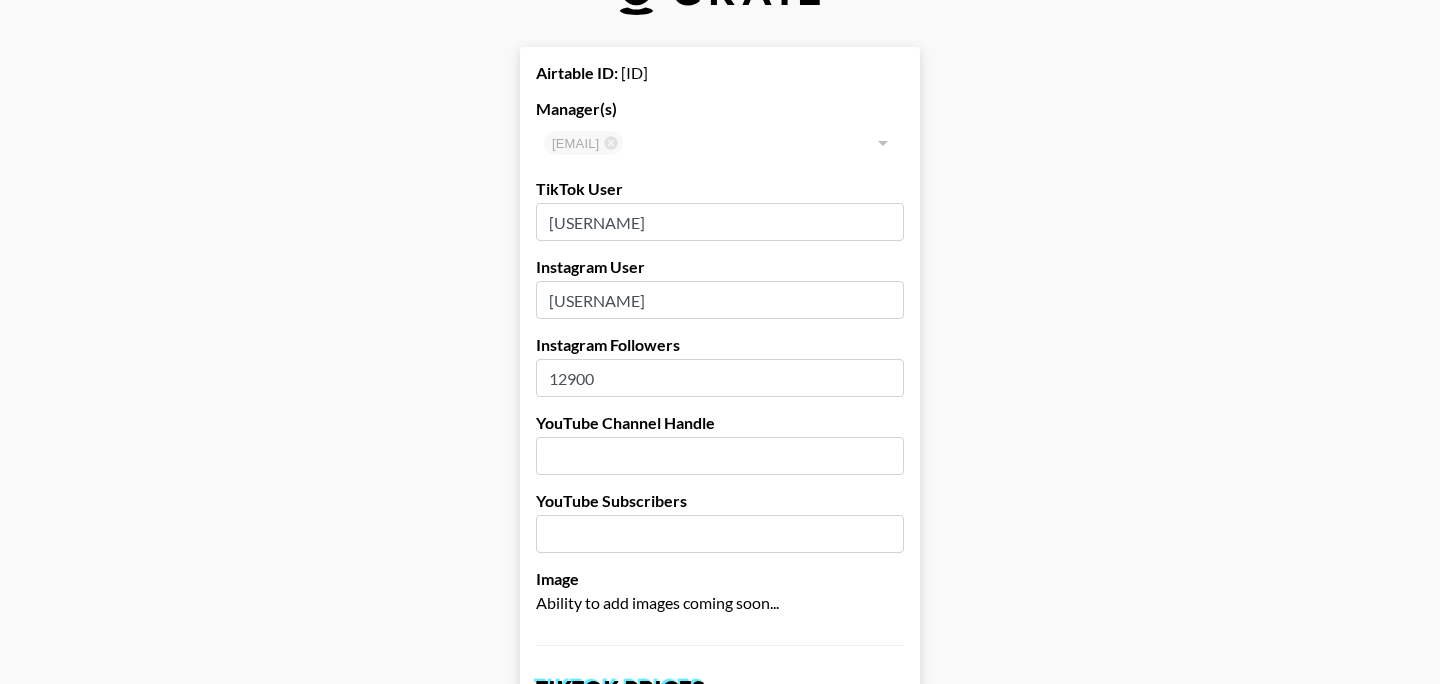 type on "12900" 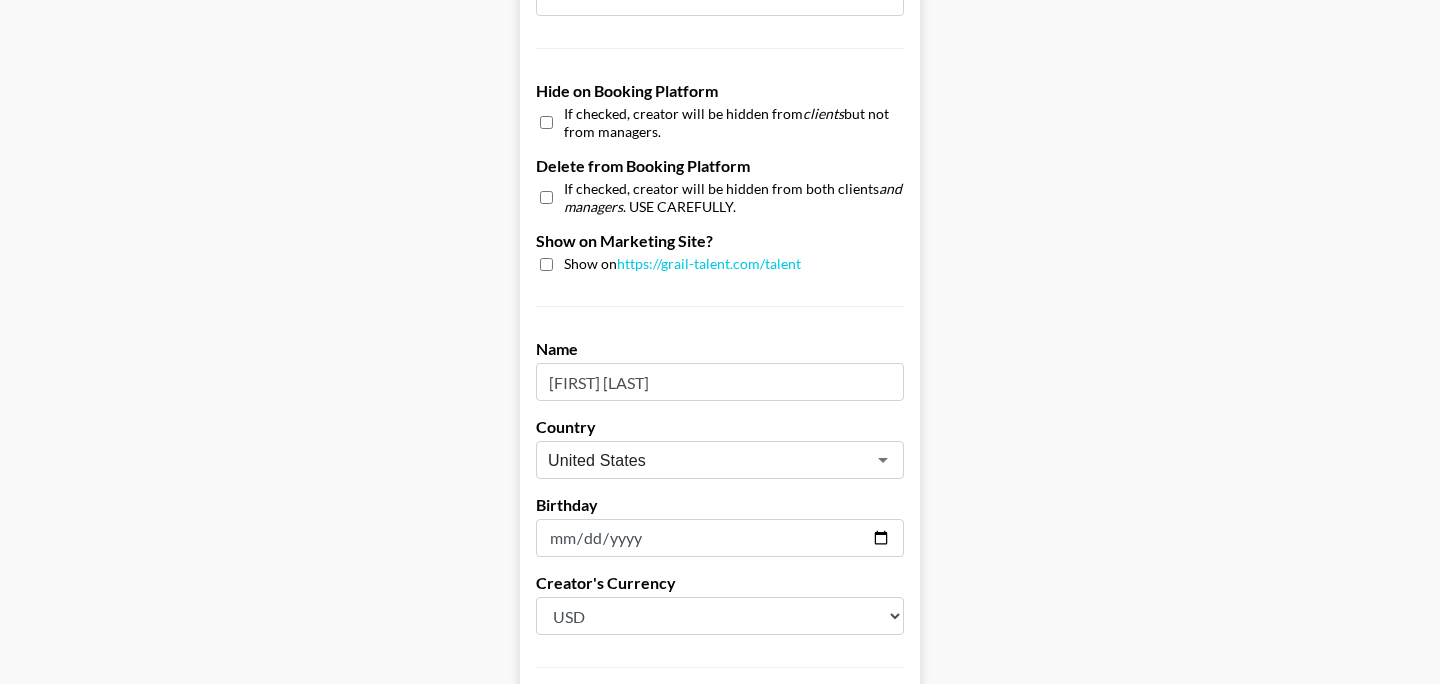 scroll, scrollTop: 2029, scrollLeft: 0, axis: vertical 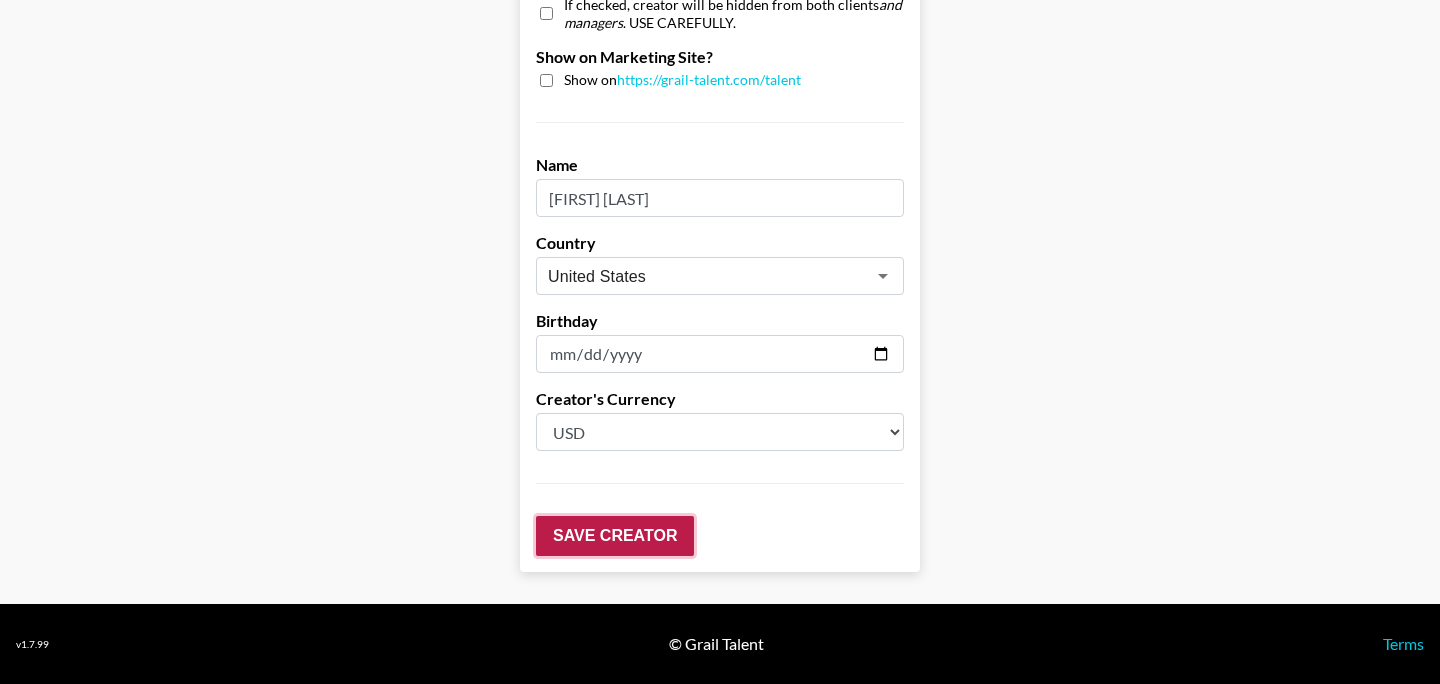 click on "Save Creator" at bounding box center (615, 536) 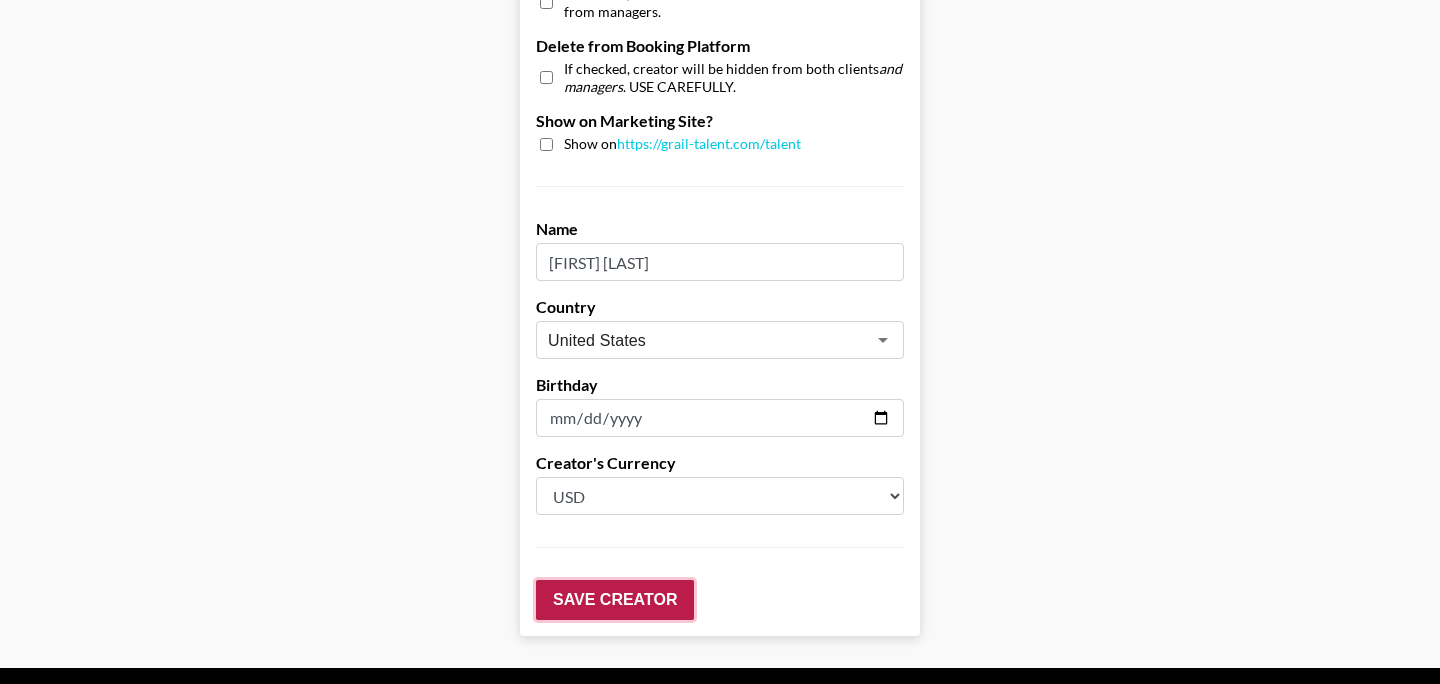 scroll, scrollTop: 2093, scrollLeft: 0, axis: vertical 